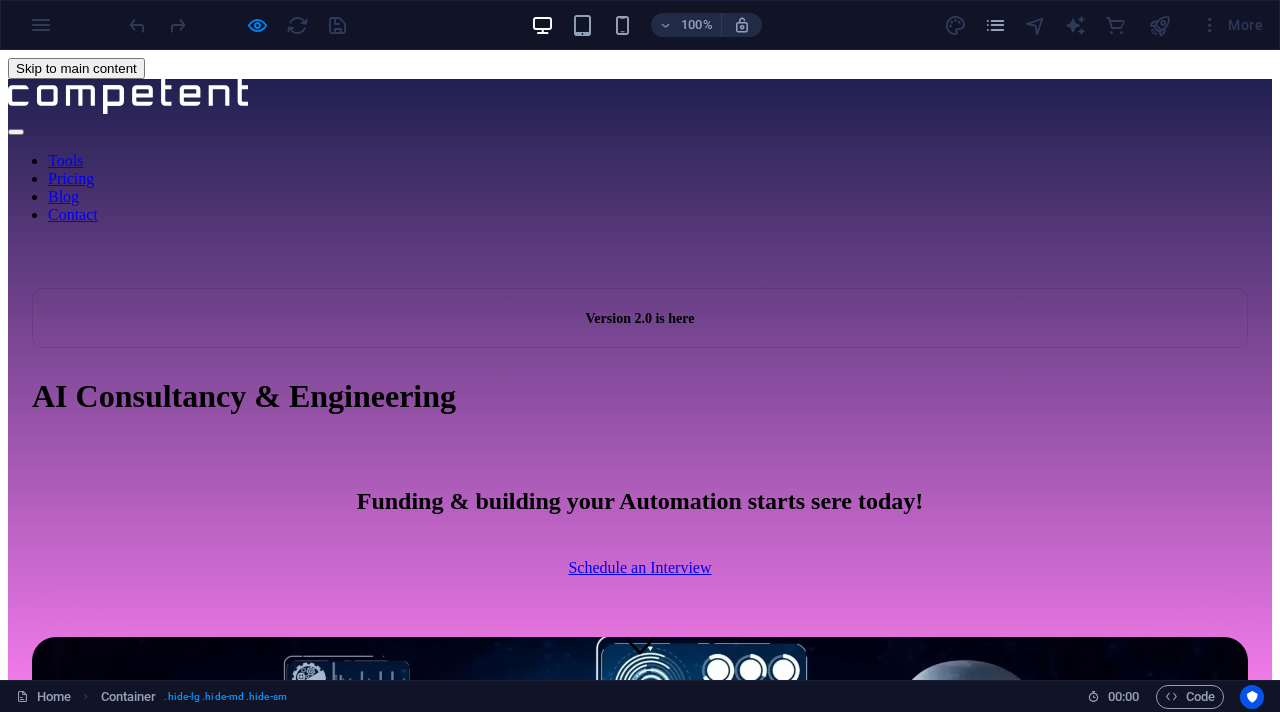 scroll, scrollTop: 305, scrollLeft: 0, axis: vertical 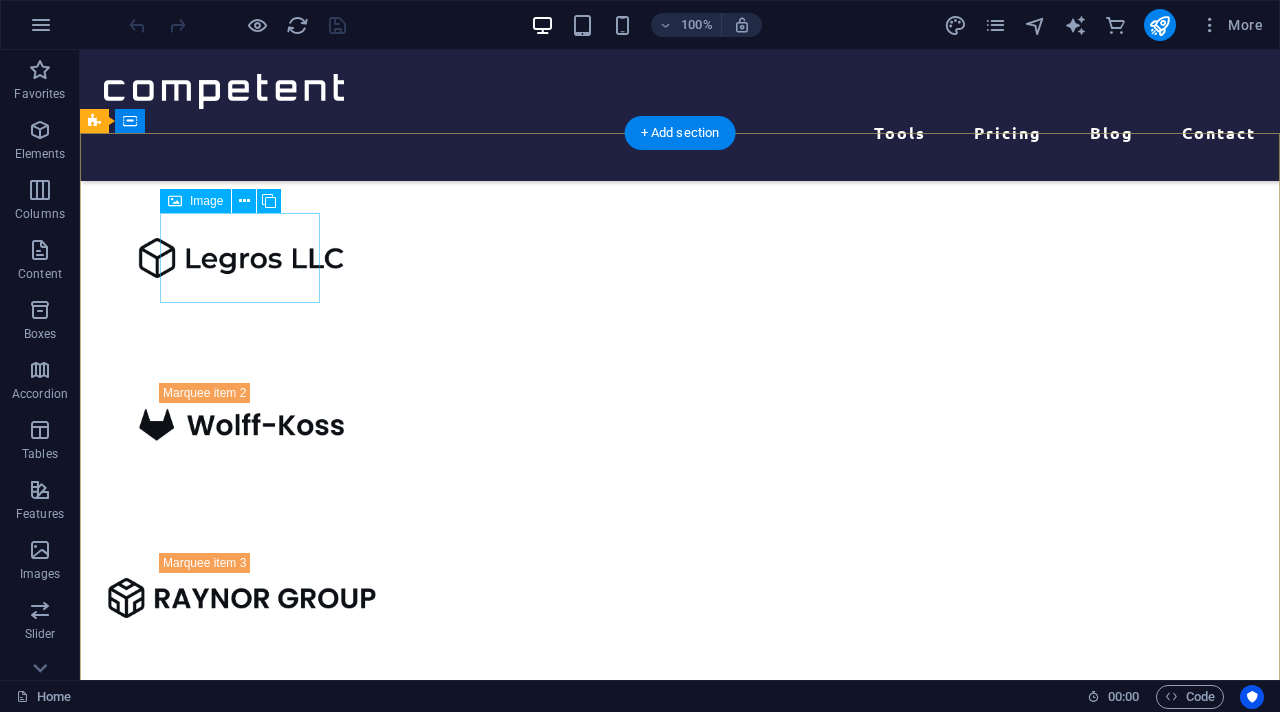 click at bounding box center (240, 258) 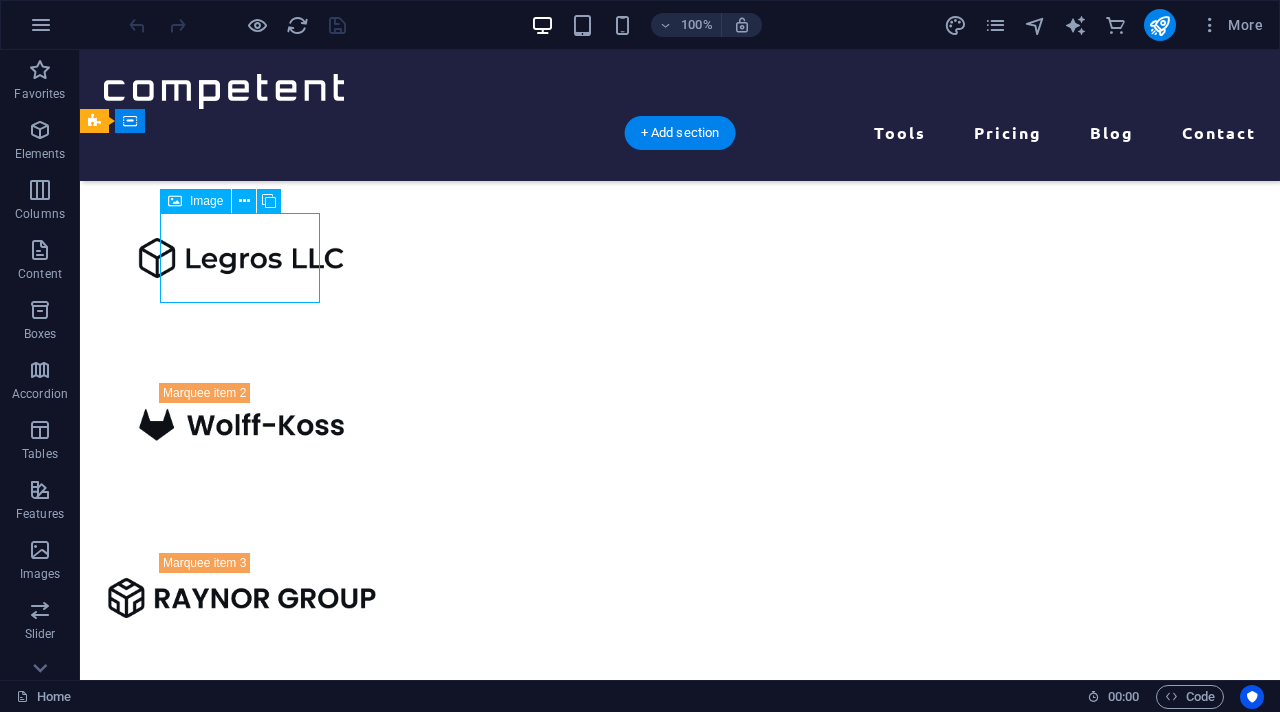 click at bounding box center [240, 258] 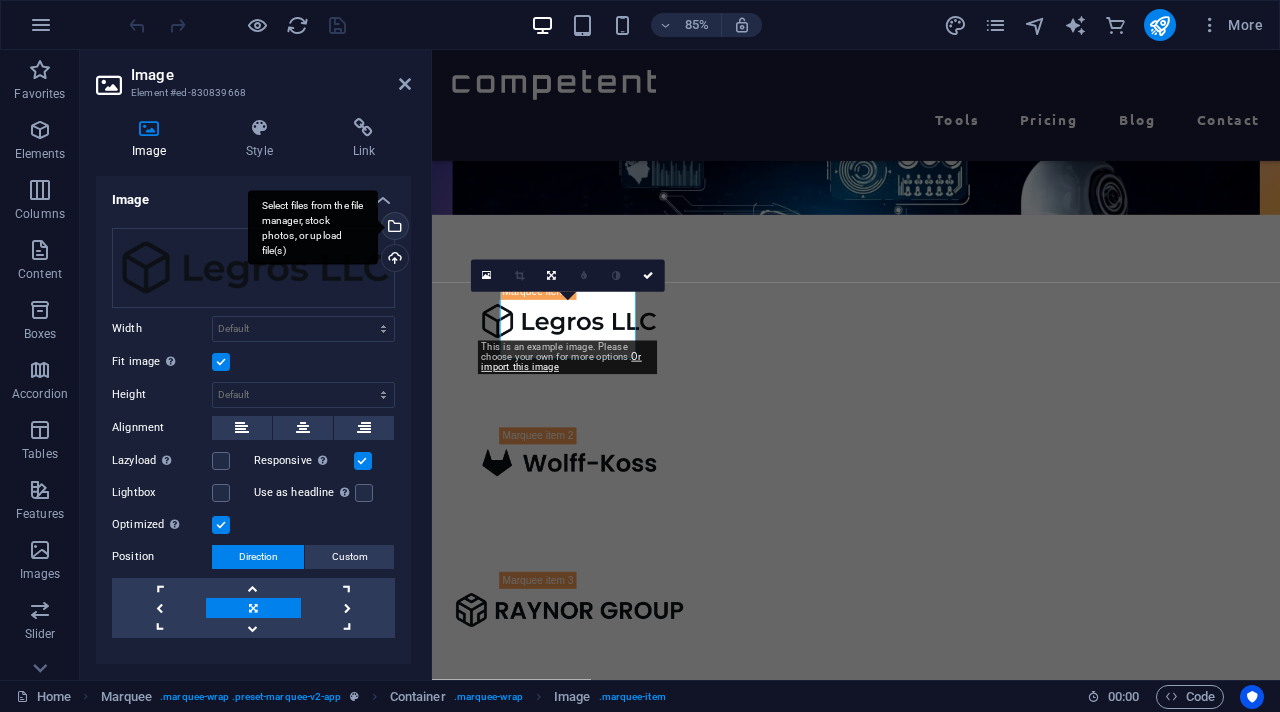 click on "Select files from the file manager, stock photos, or upload file(s)" at bounding box center [393, 228] 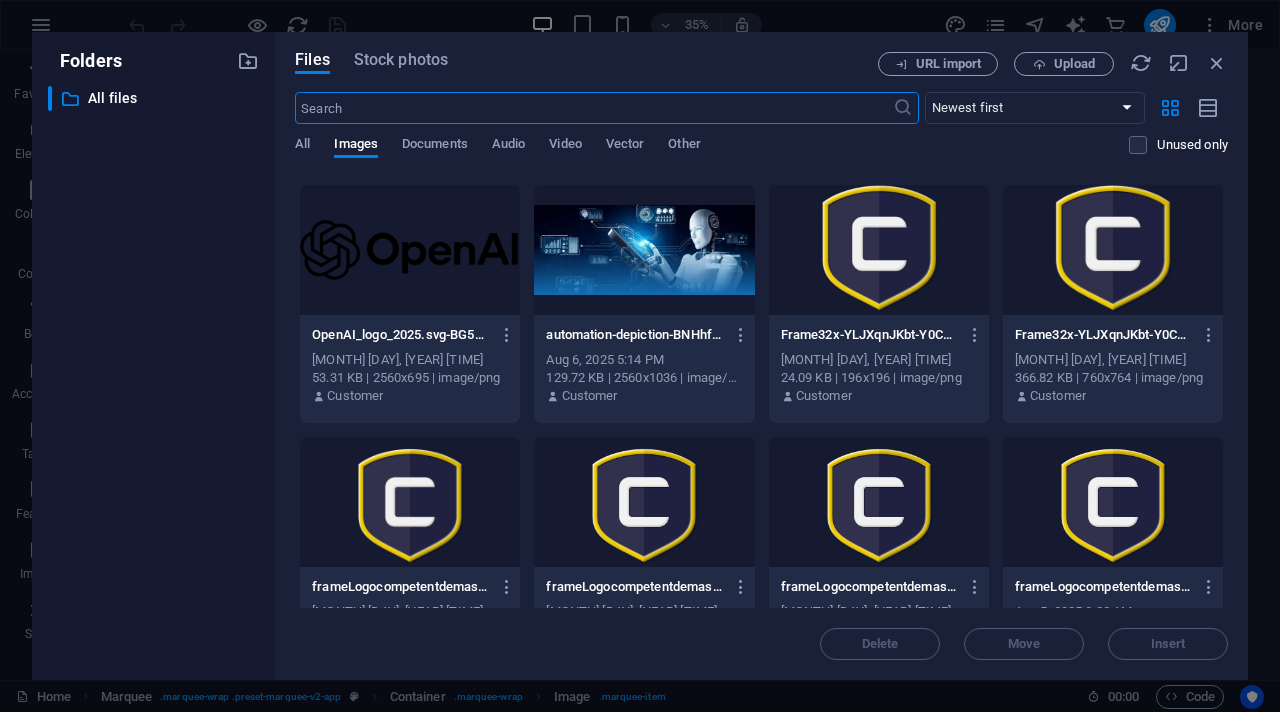 scroll, scrollTop: 712, scrollLeft: 0, axis: vertical 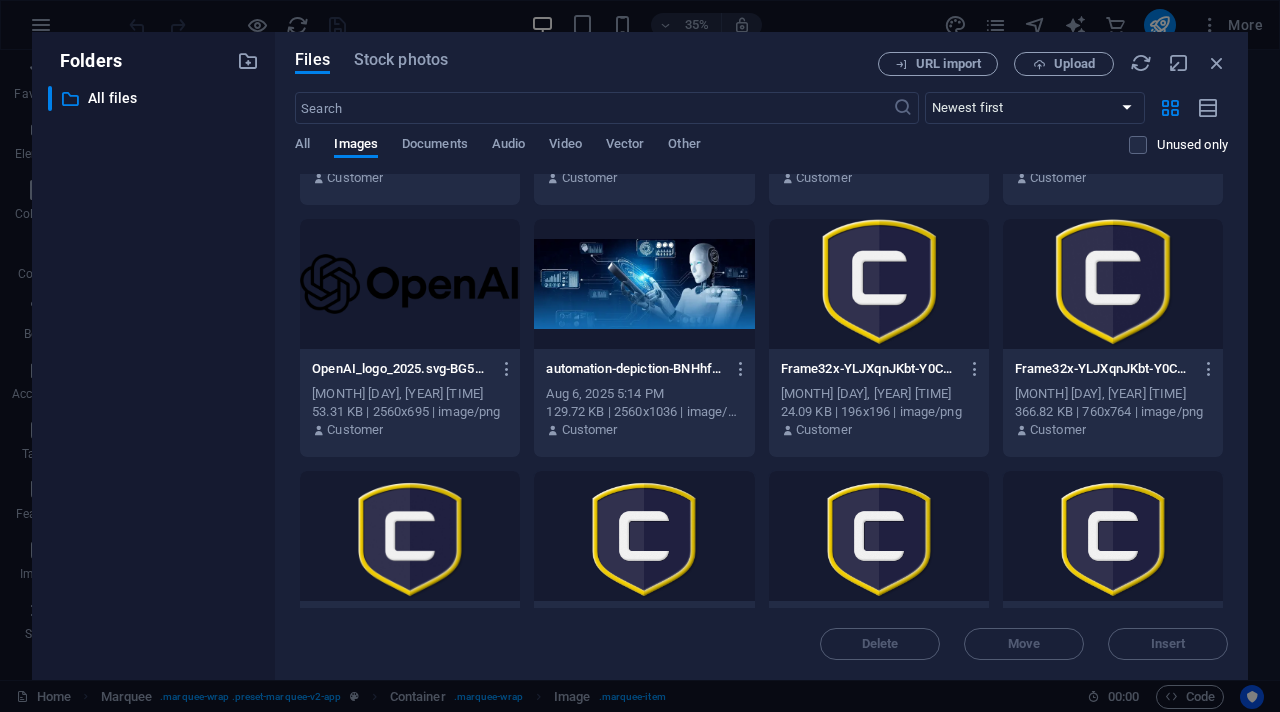click at bounding box center [410, 284] 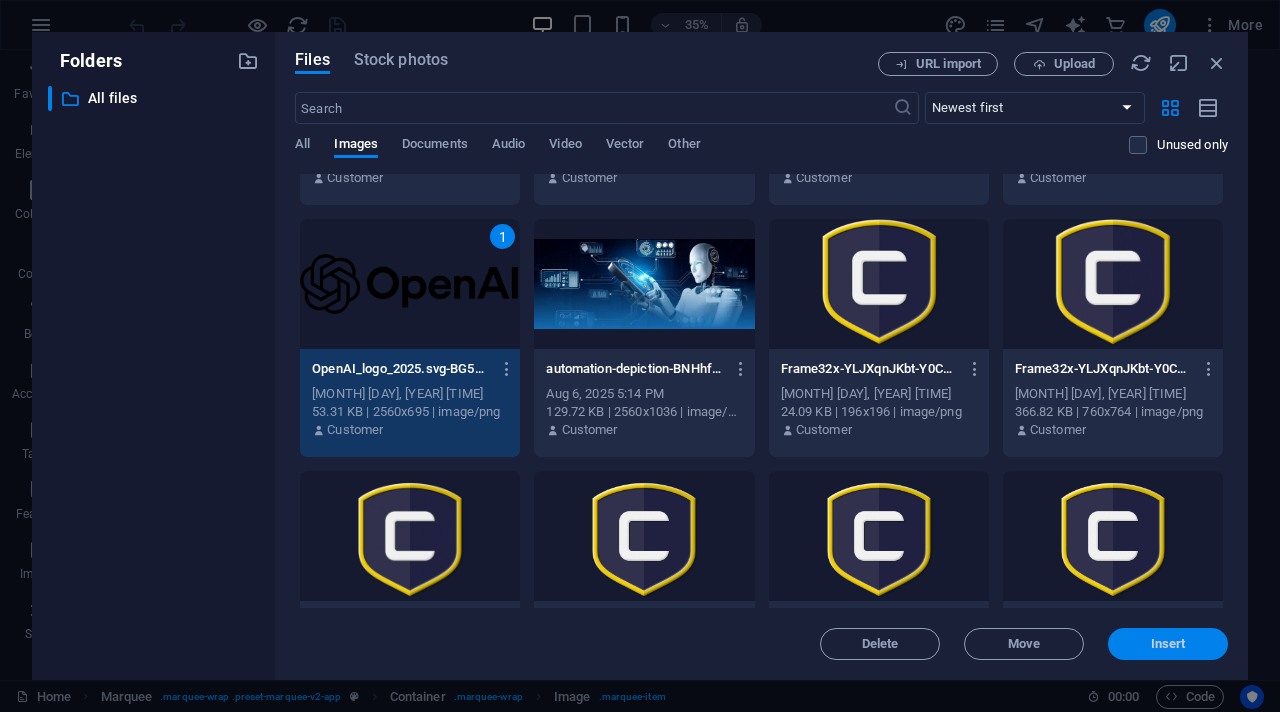 click on "Insert" at bounding box center [1168, 644] 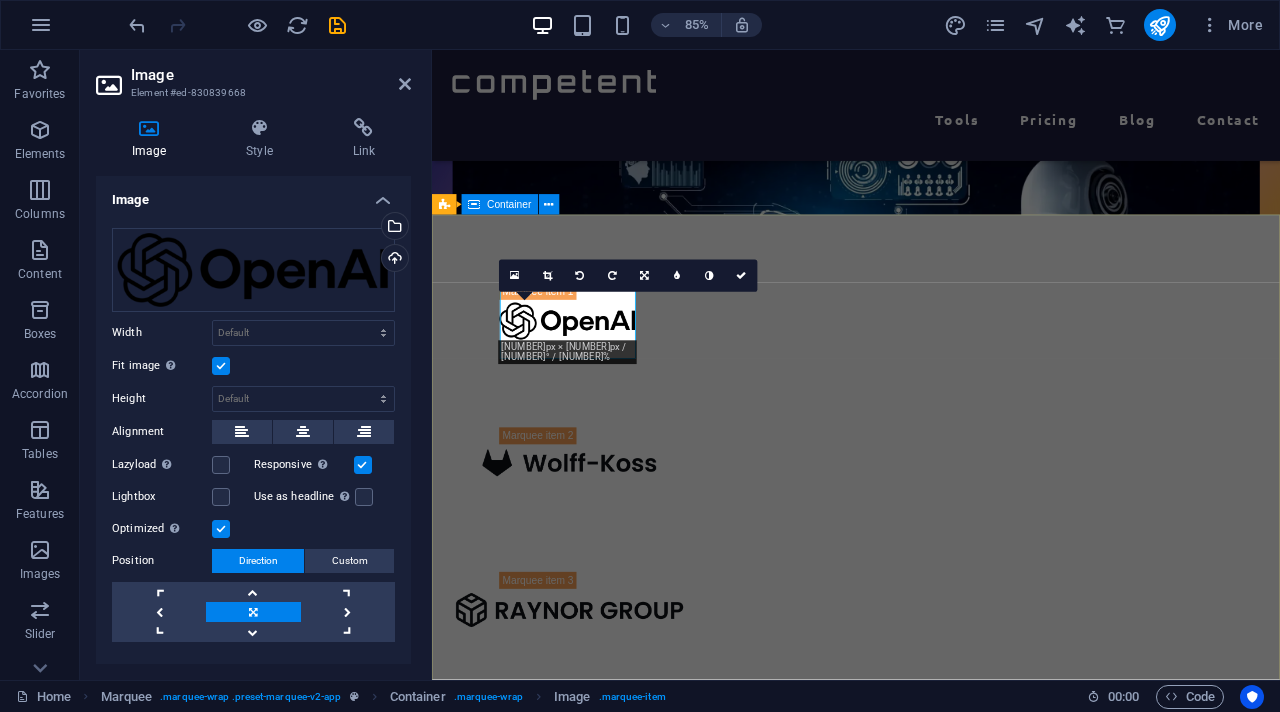 click at bounding box center [931, 964] 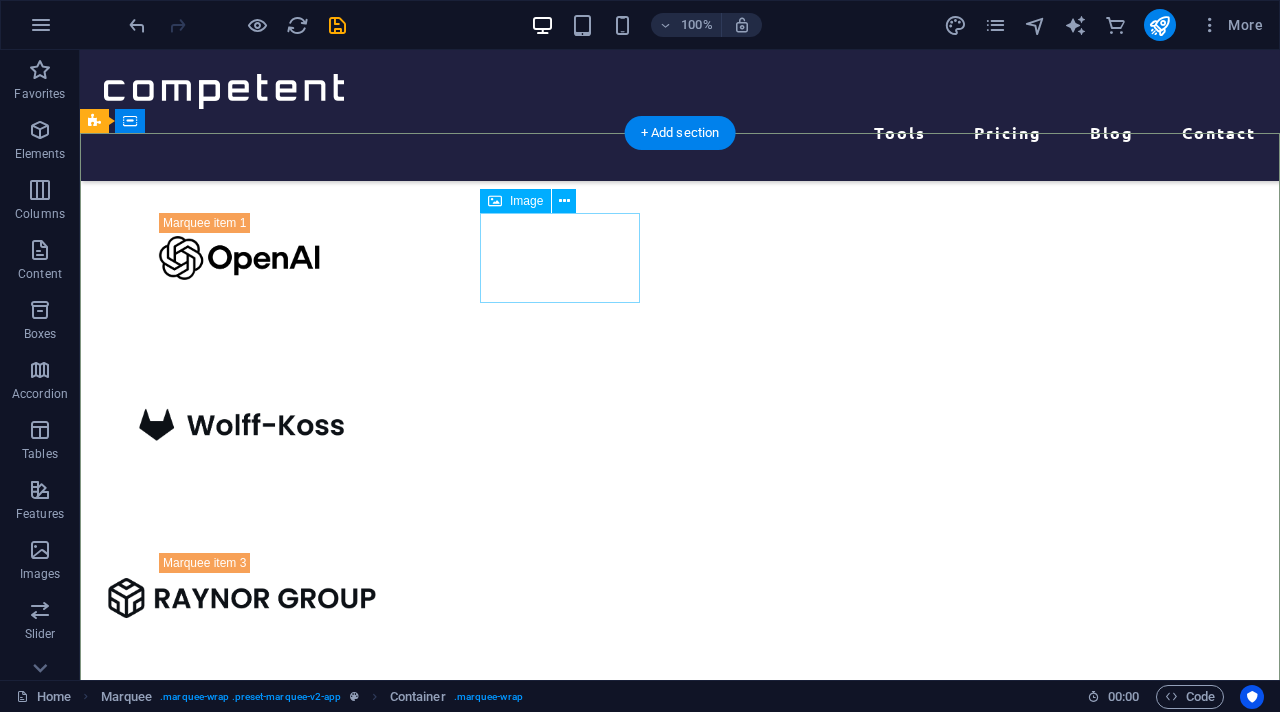 click at bounding box center (240, 428) 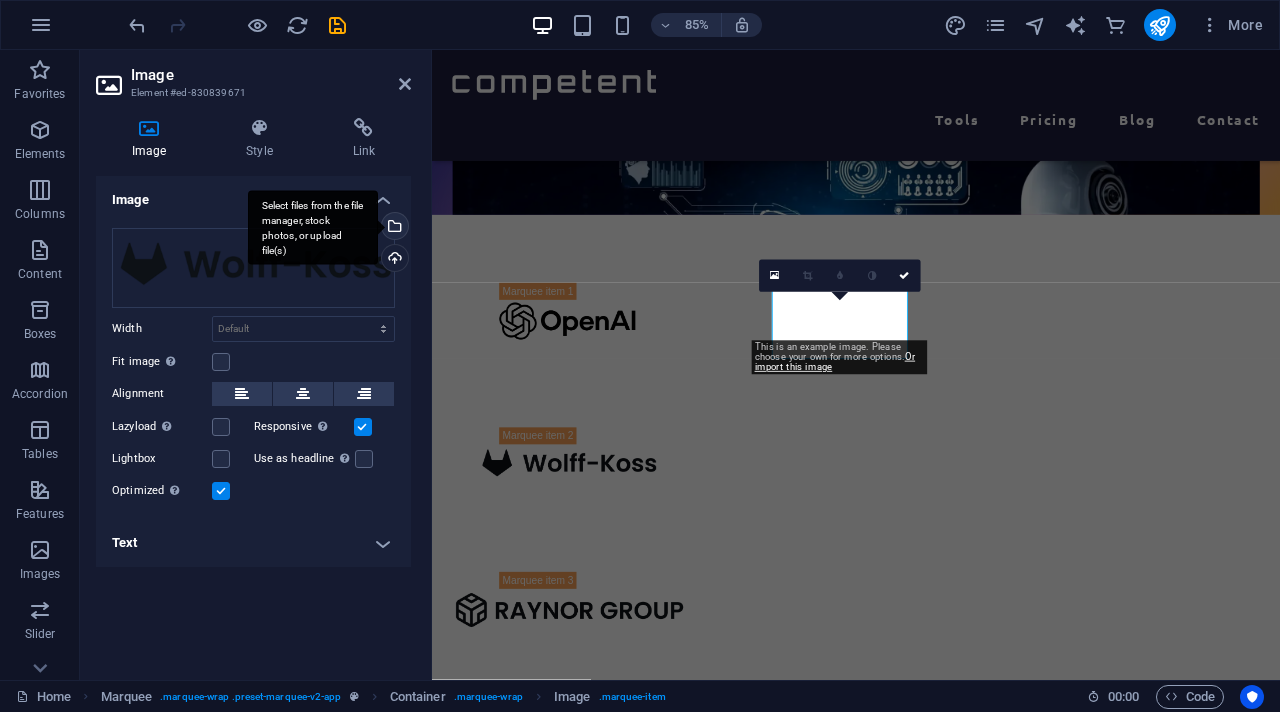 click on "Select files from the file manager, stock photos, or upload file(s)" at bounding box center [393, 228] 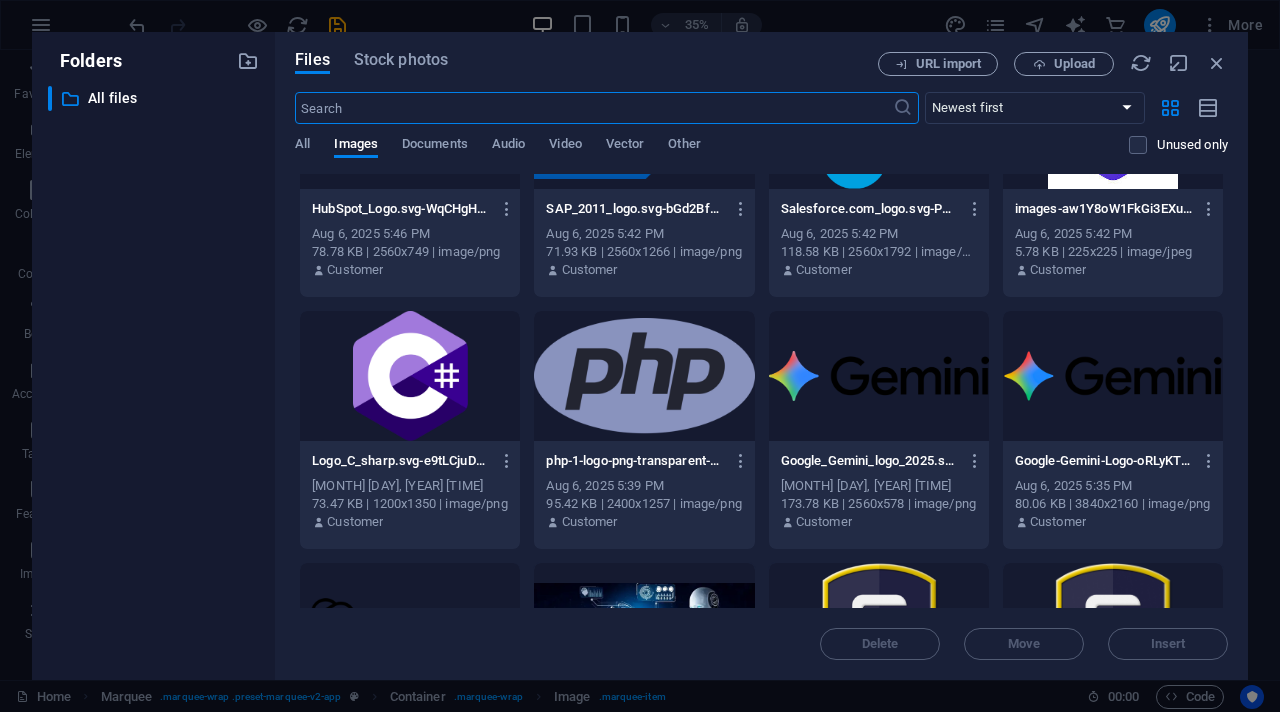 scroll, scrollTop: 346, scrollLeft: 0, axis: vertical 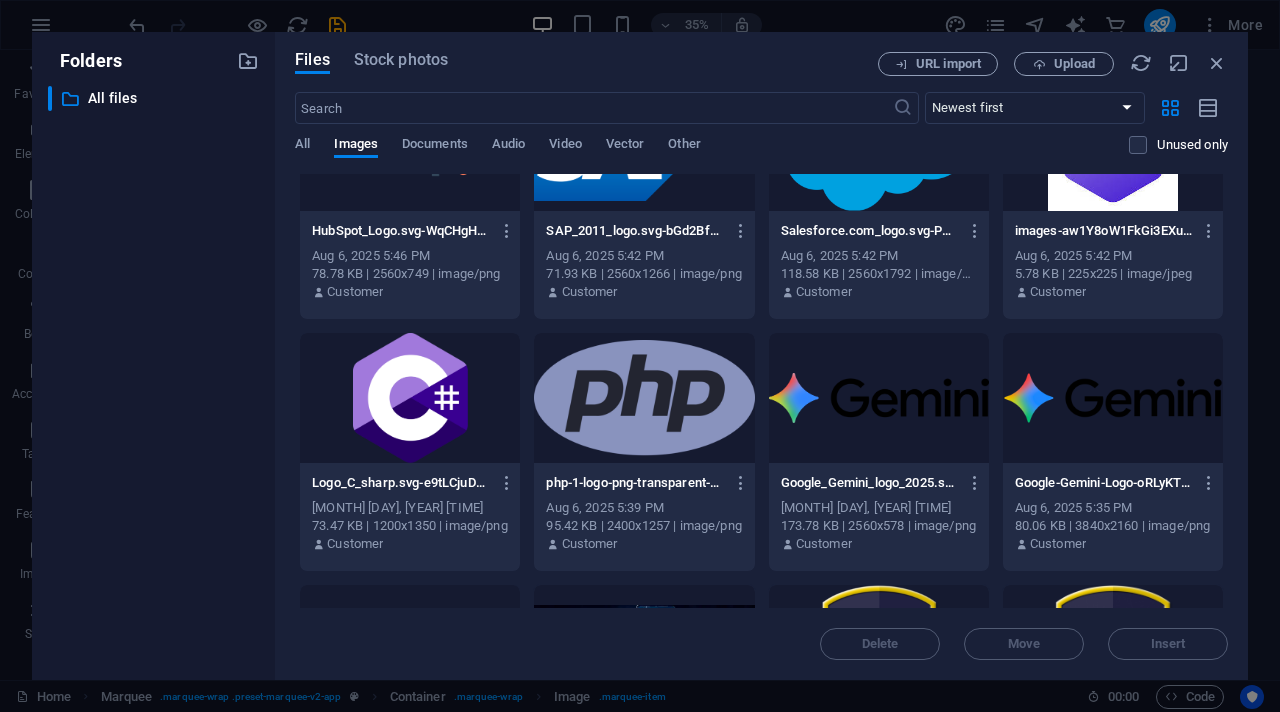 click at bounding box center [1113, 398] 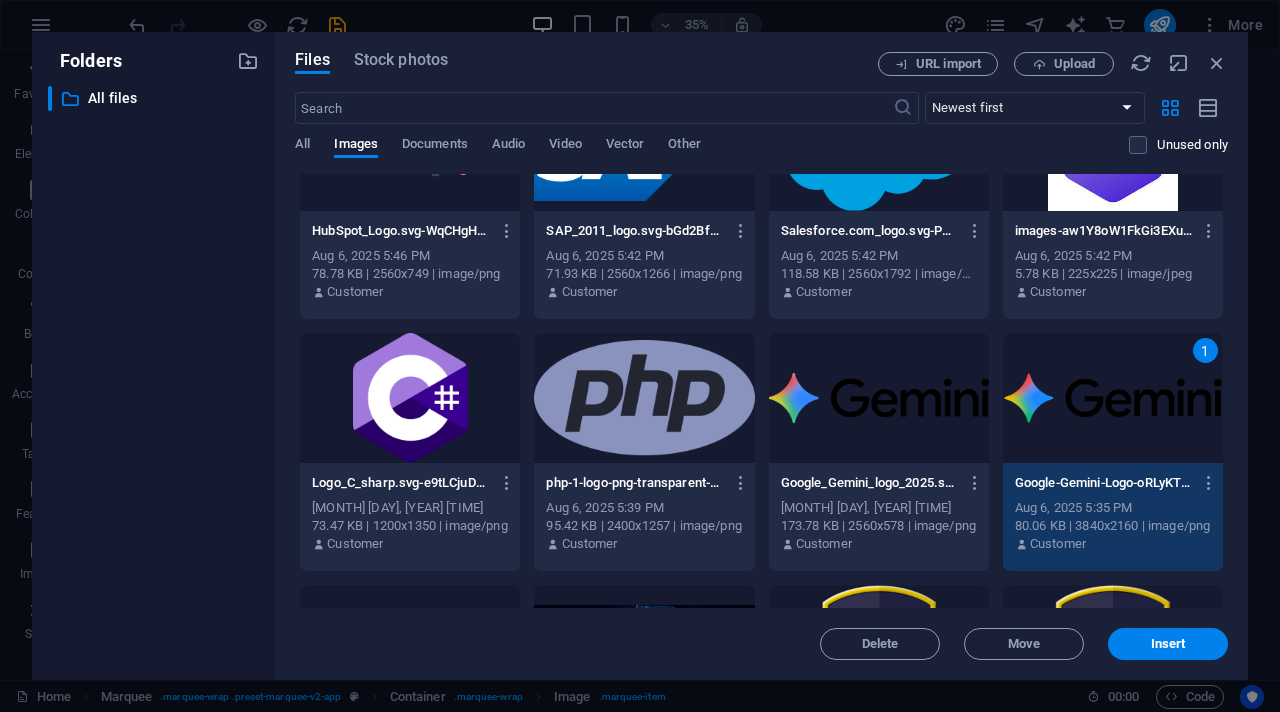 click at bounding box center [879, 398] 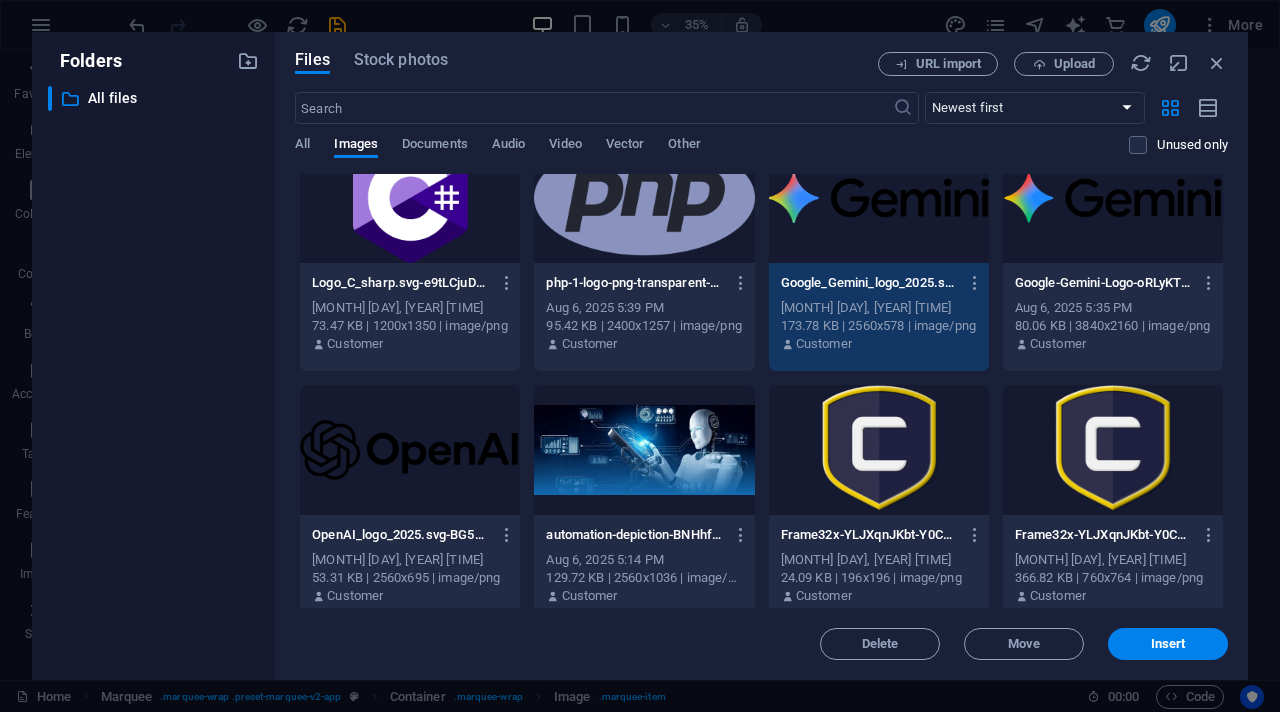 scroll, scrollTop: 547, scrollLeft: 0, axis: vertical 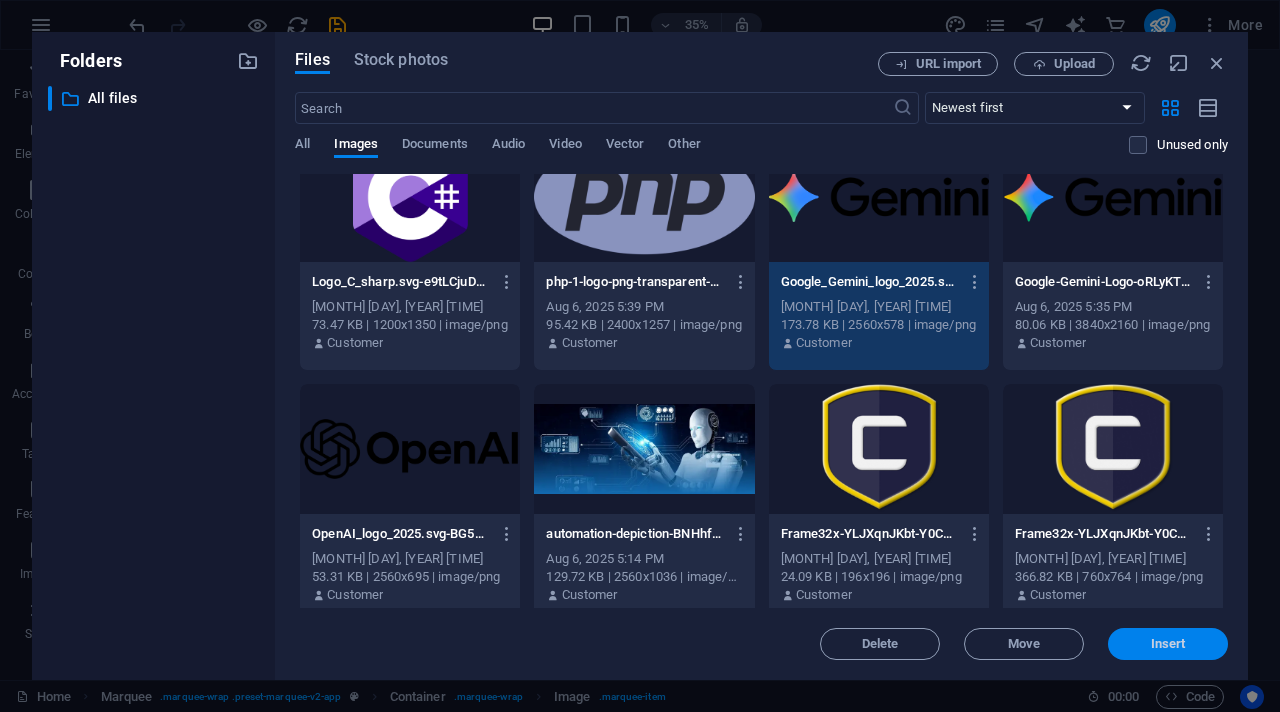 click on "Insert" at bounding box center [1168, 644] 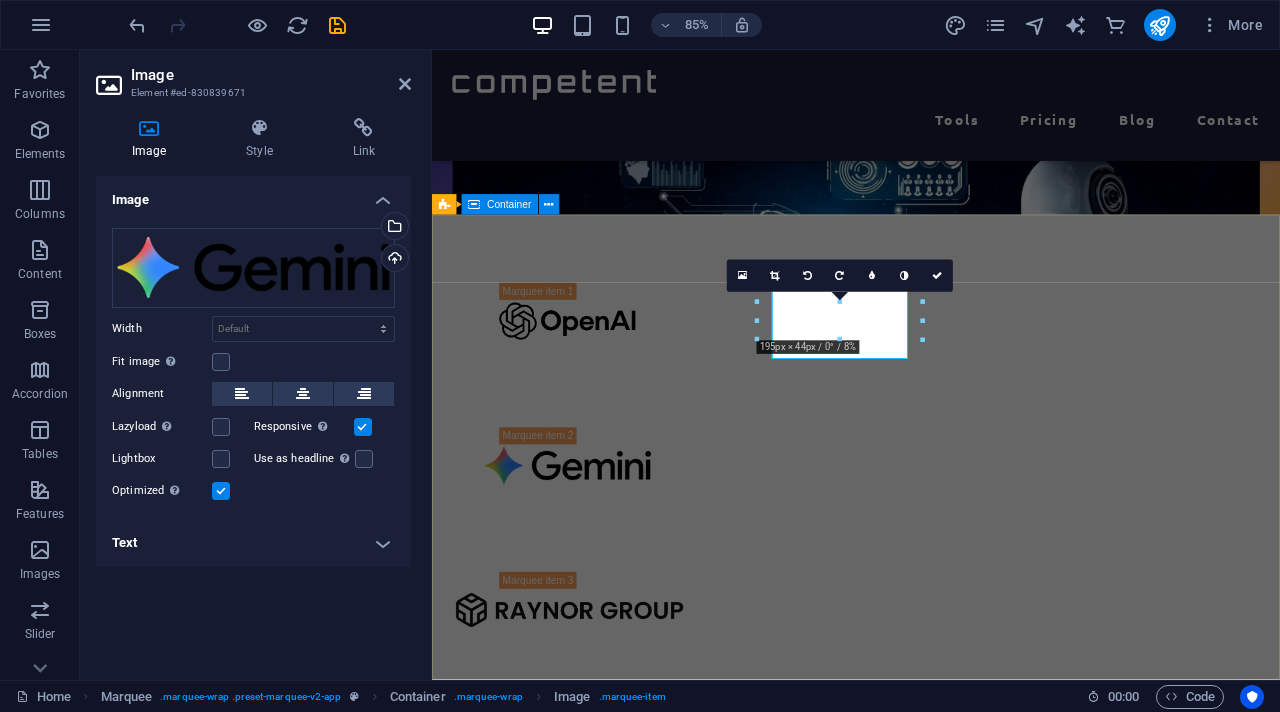 click at bounding box center (931, 964) 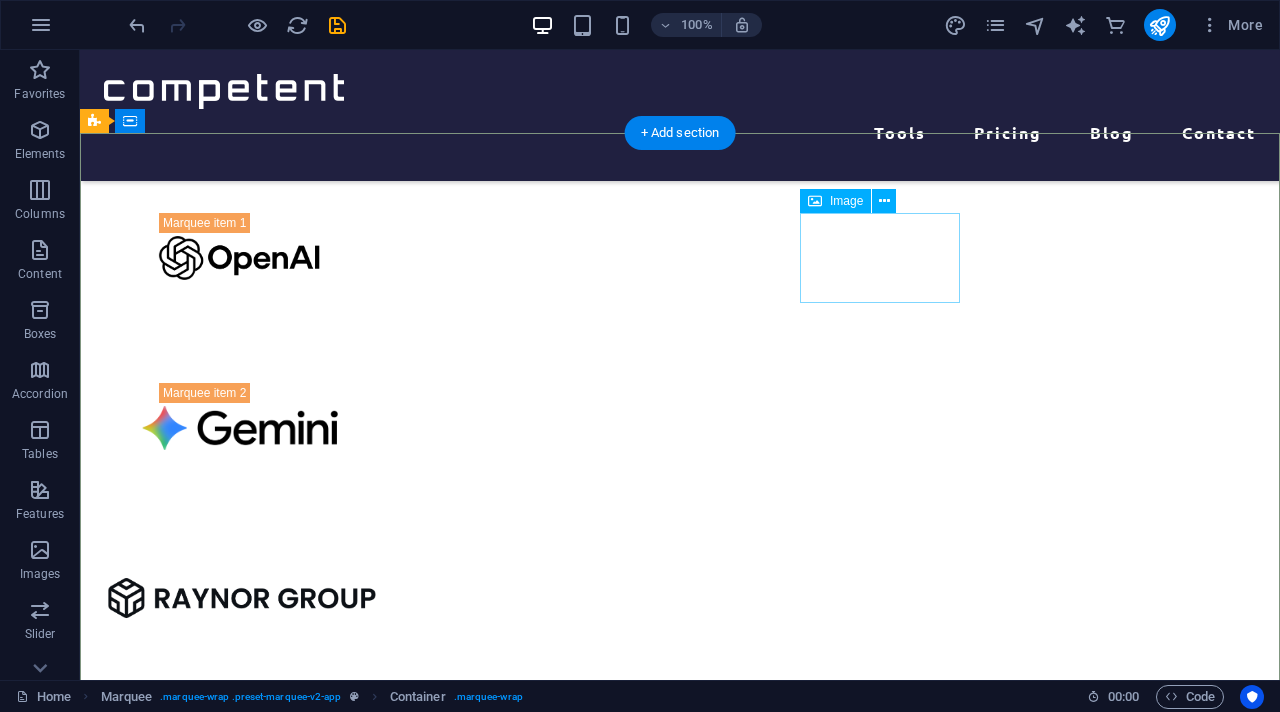 click at bounding box center [240, 598] 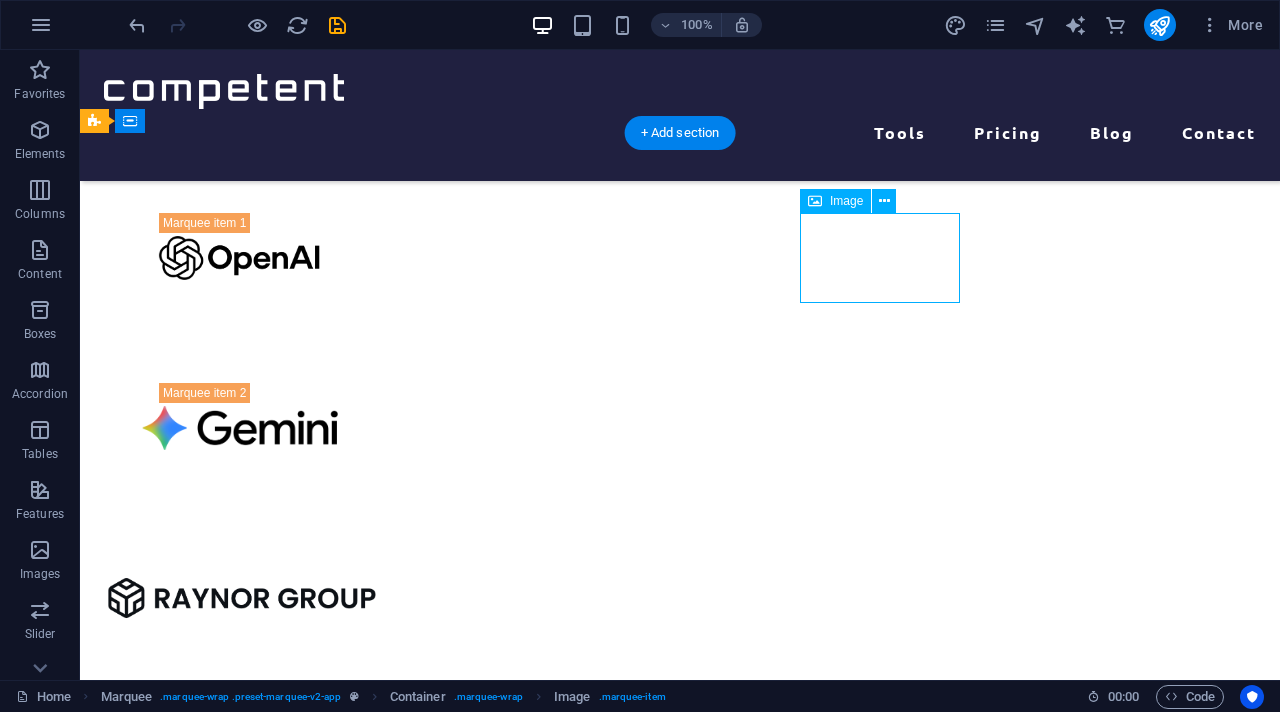 click at bounding box center (240, 598) 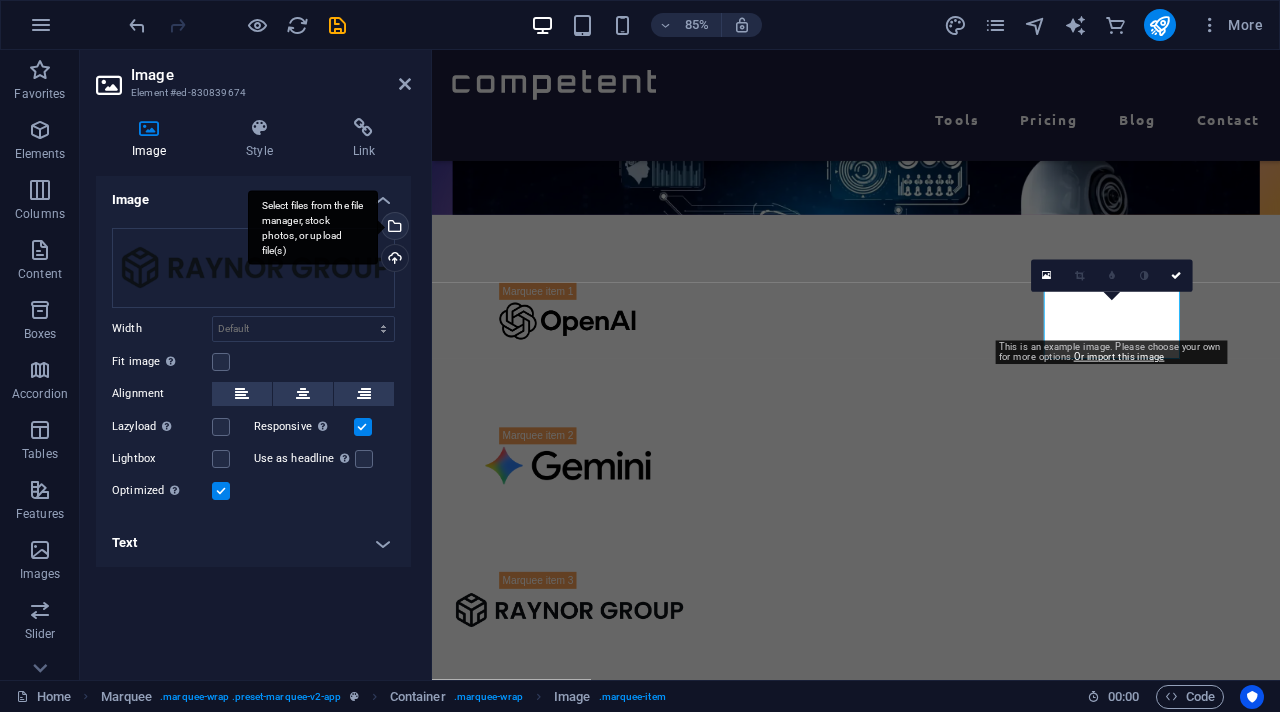 click on "Select files from the file manager, stock photos, or upload file(s)" at bounding box center (393, 228) 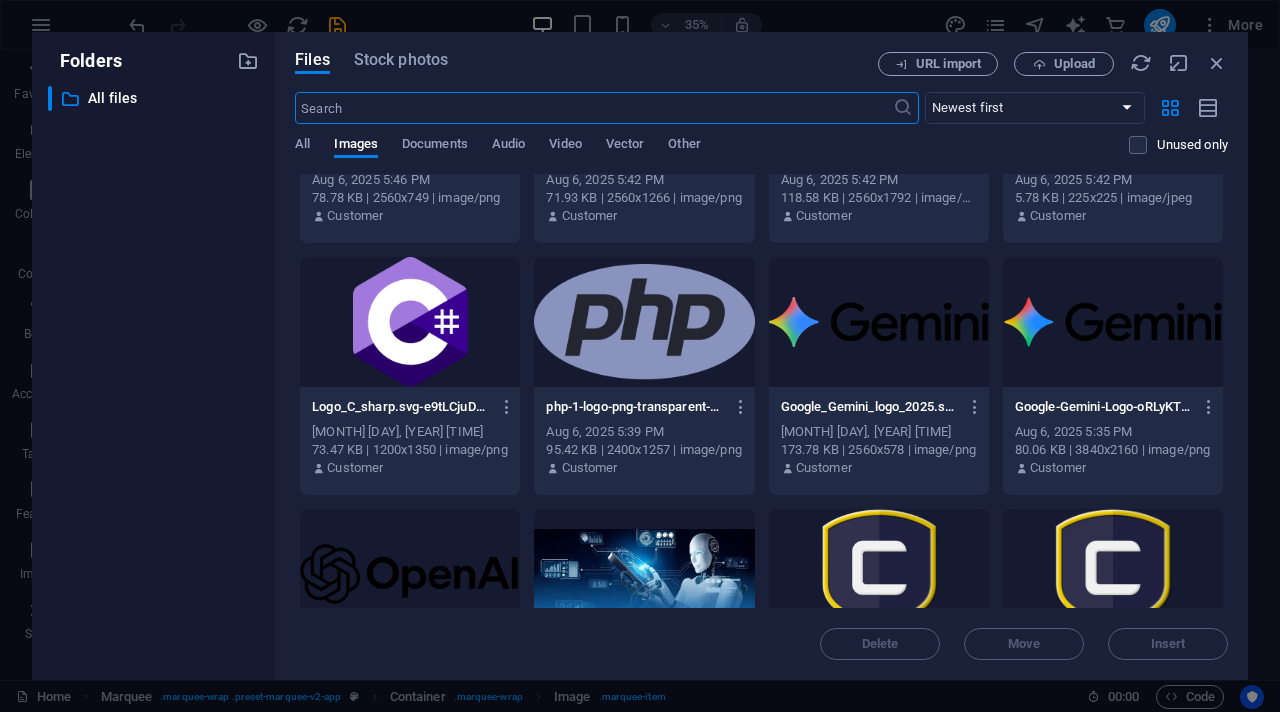 scroll, scrollTop: 424, scrollLeft: 0, axis: vertical 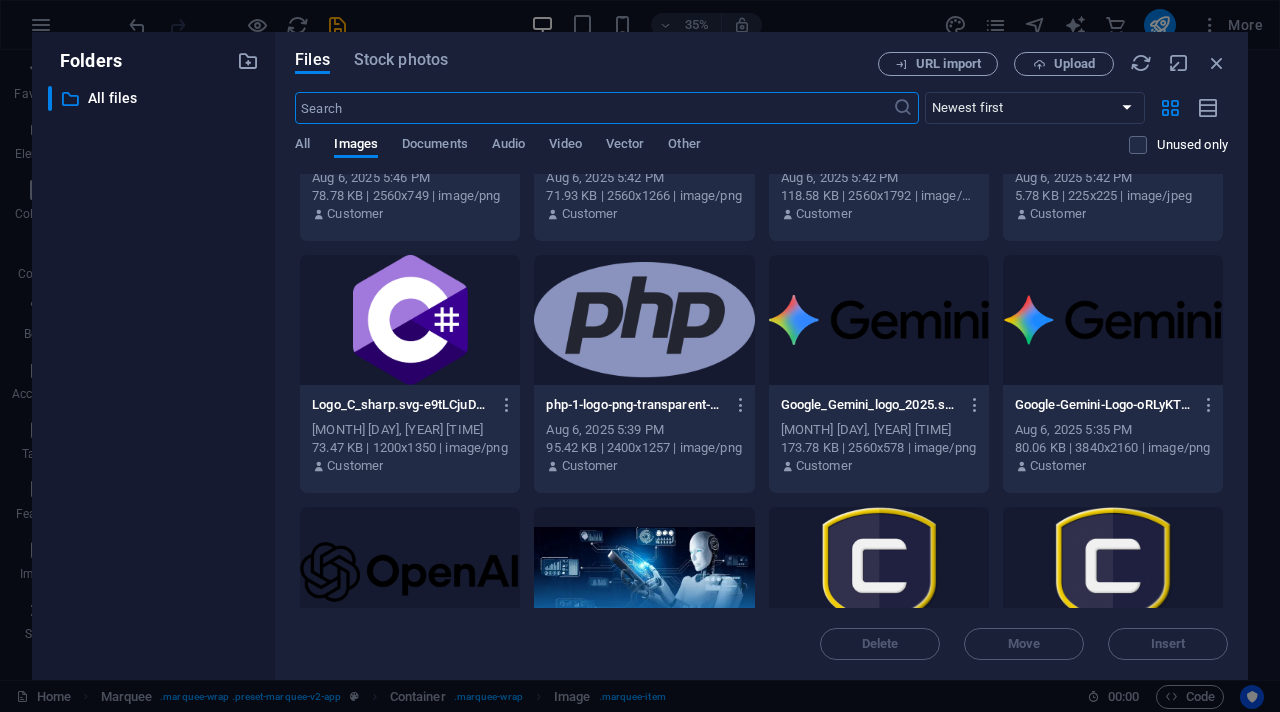 click at bounding box center (644, 320) 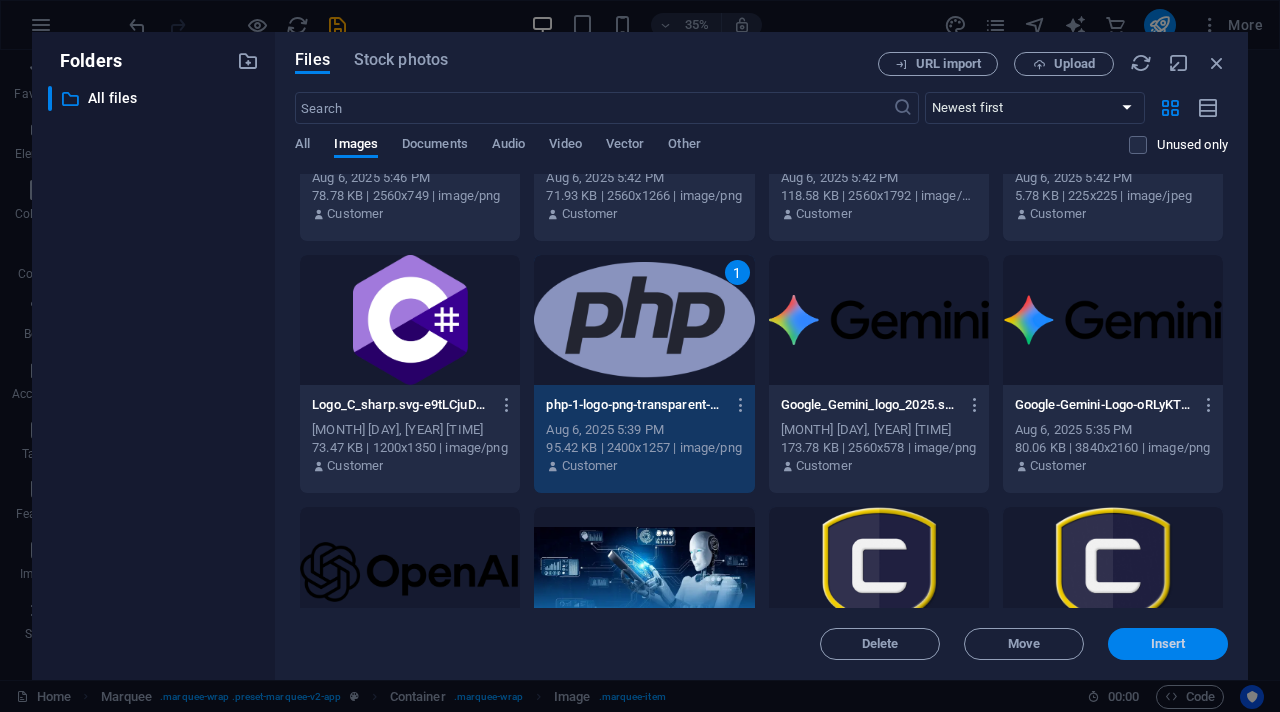 click on "Insert" at bounding box center [1168, 644] 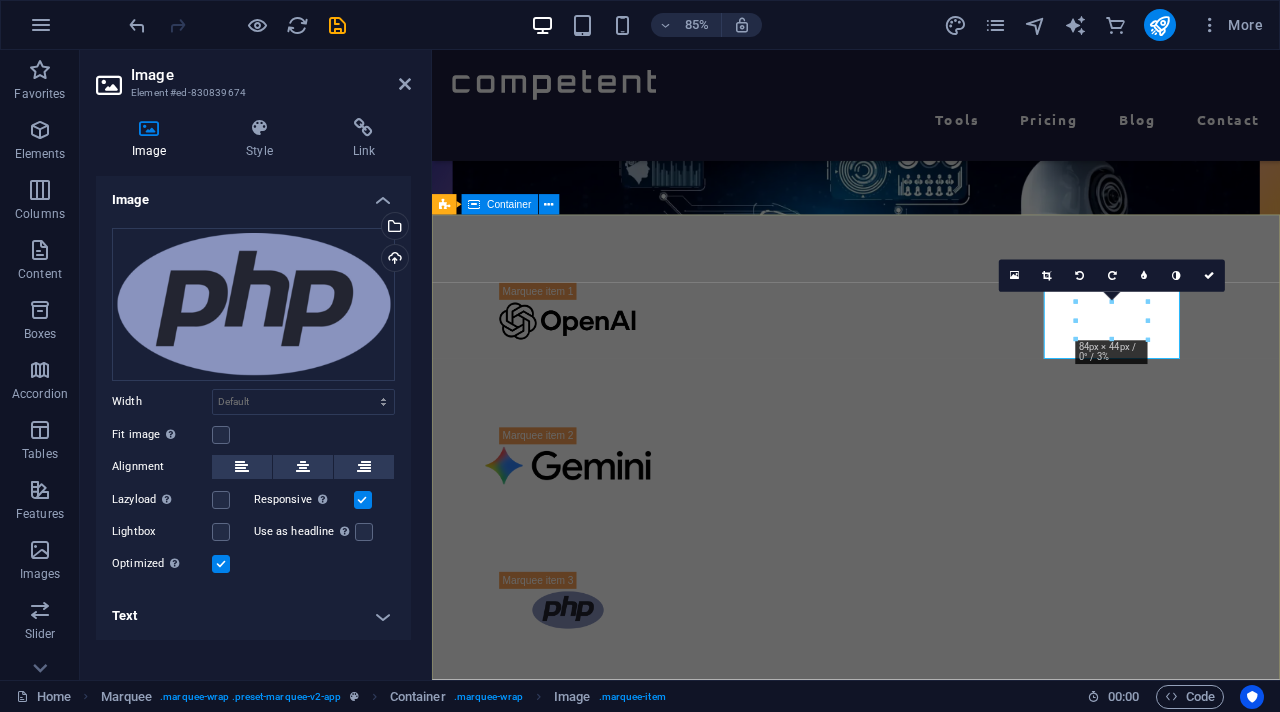 click at bounding box center (931, 964) 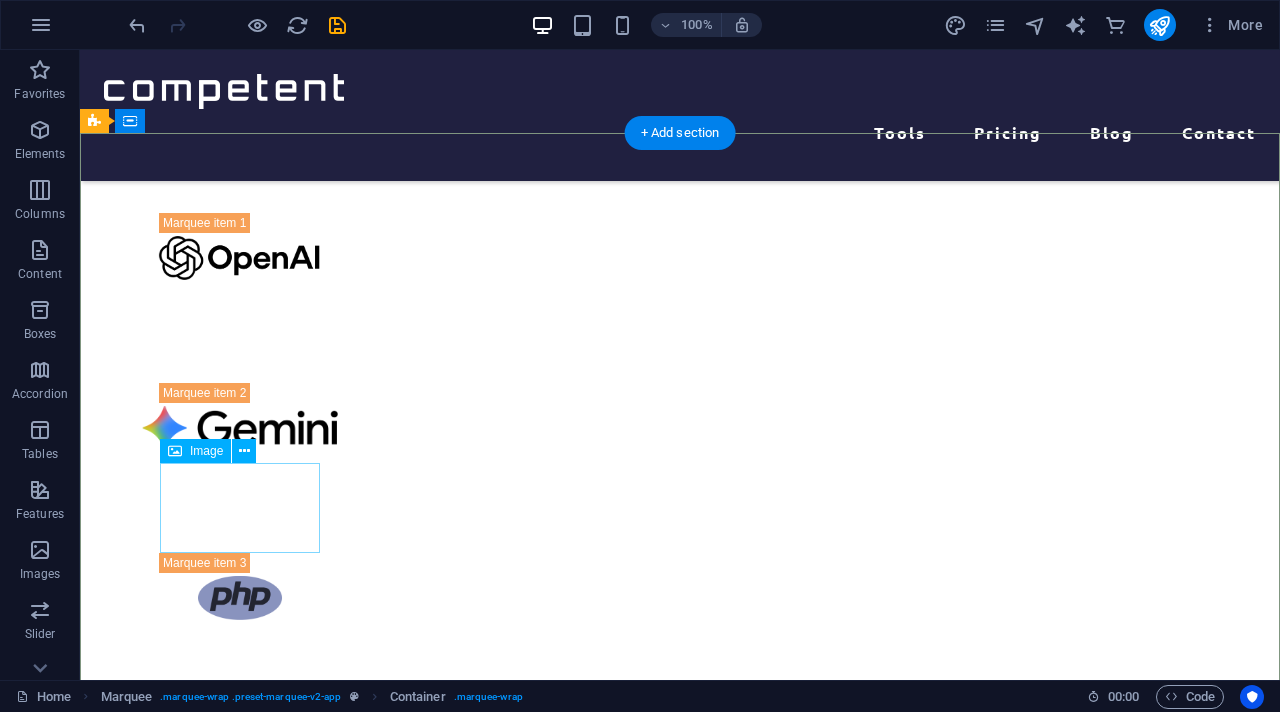 click at bounding box center (240, 768) 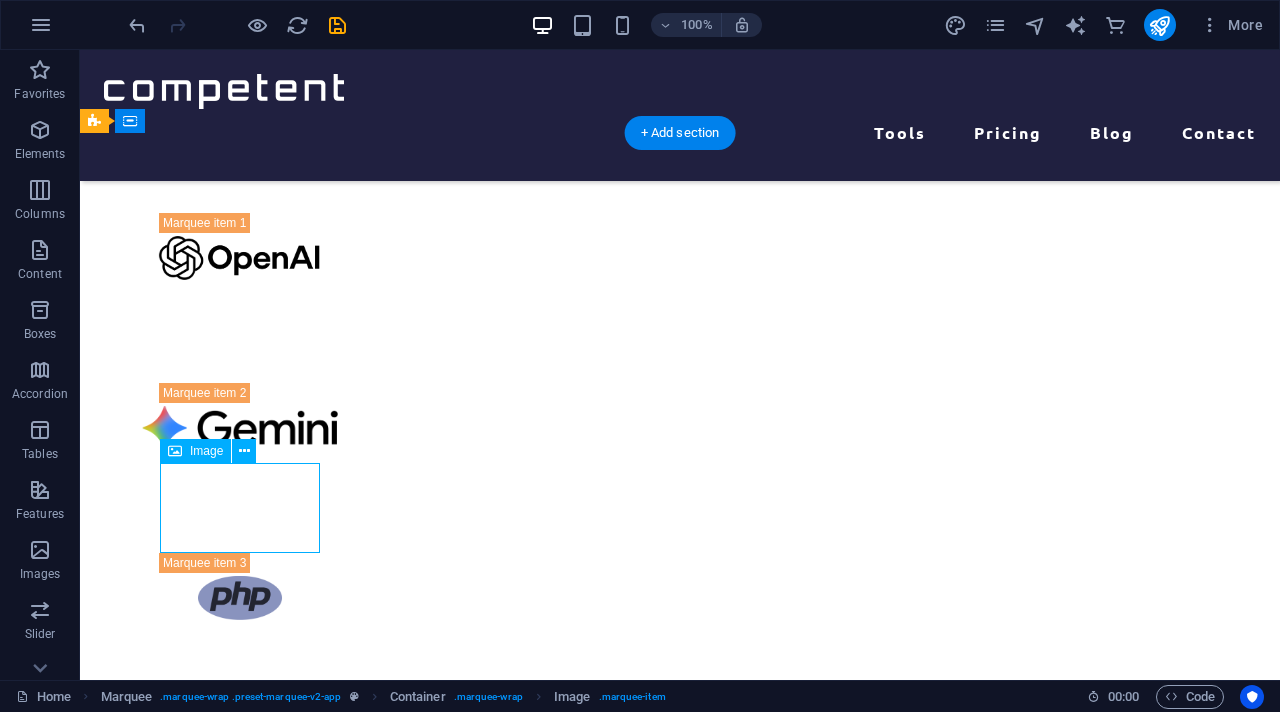 click at bounding box center [240, 768] 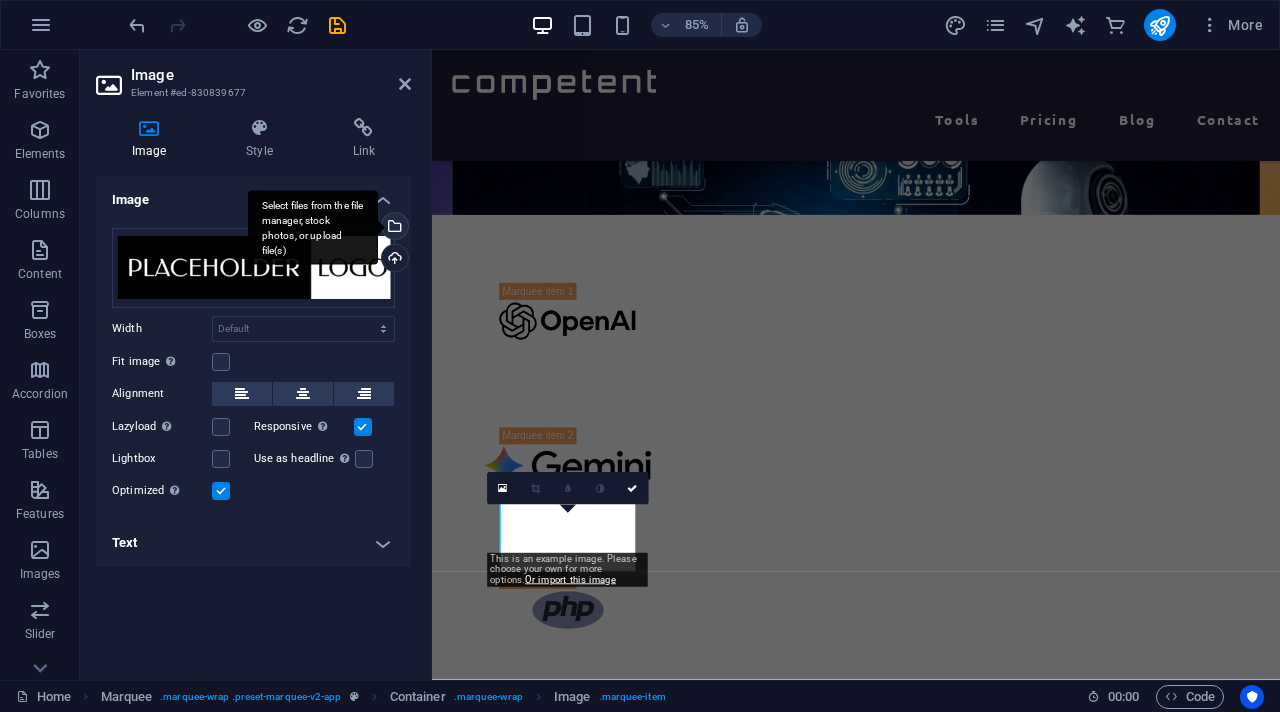 click on "Select files from the file manager, stock photos, or upload file(s)" at bounding box center [393, 228] 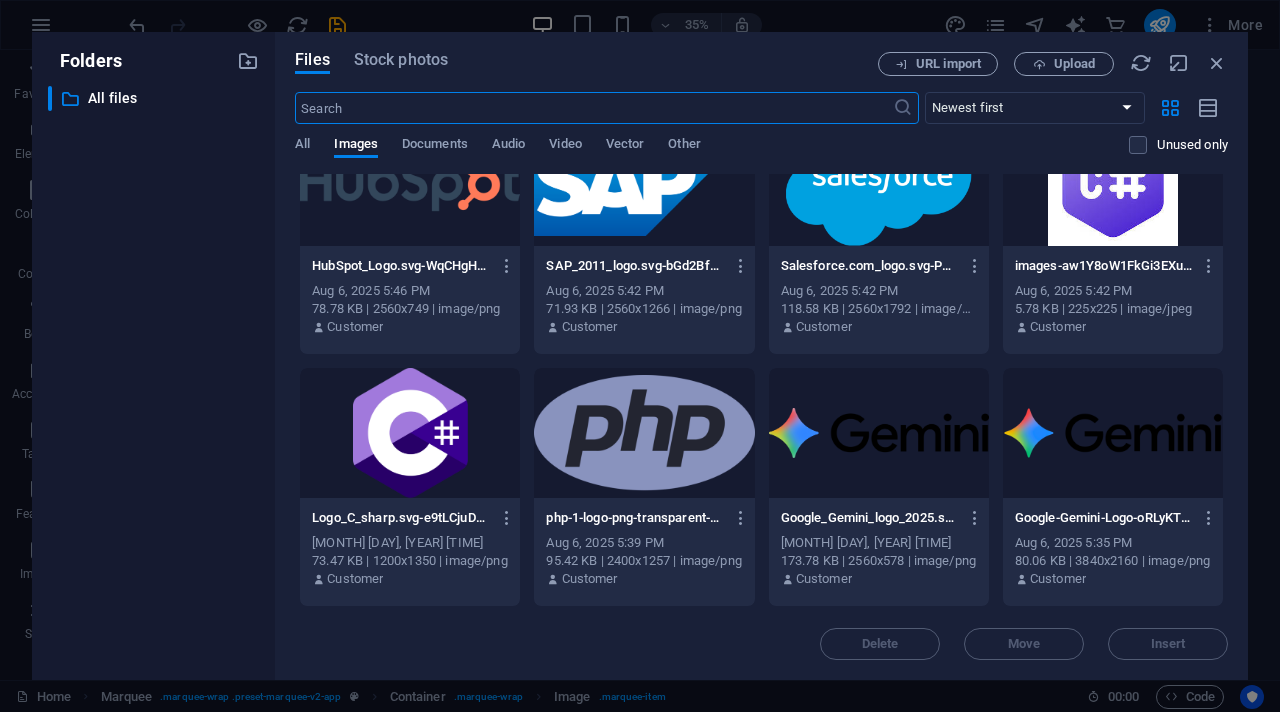 scroll, scrollTop: 310, scrollLeft: 0, axis: vertical 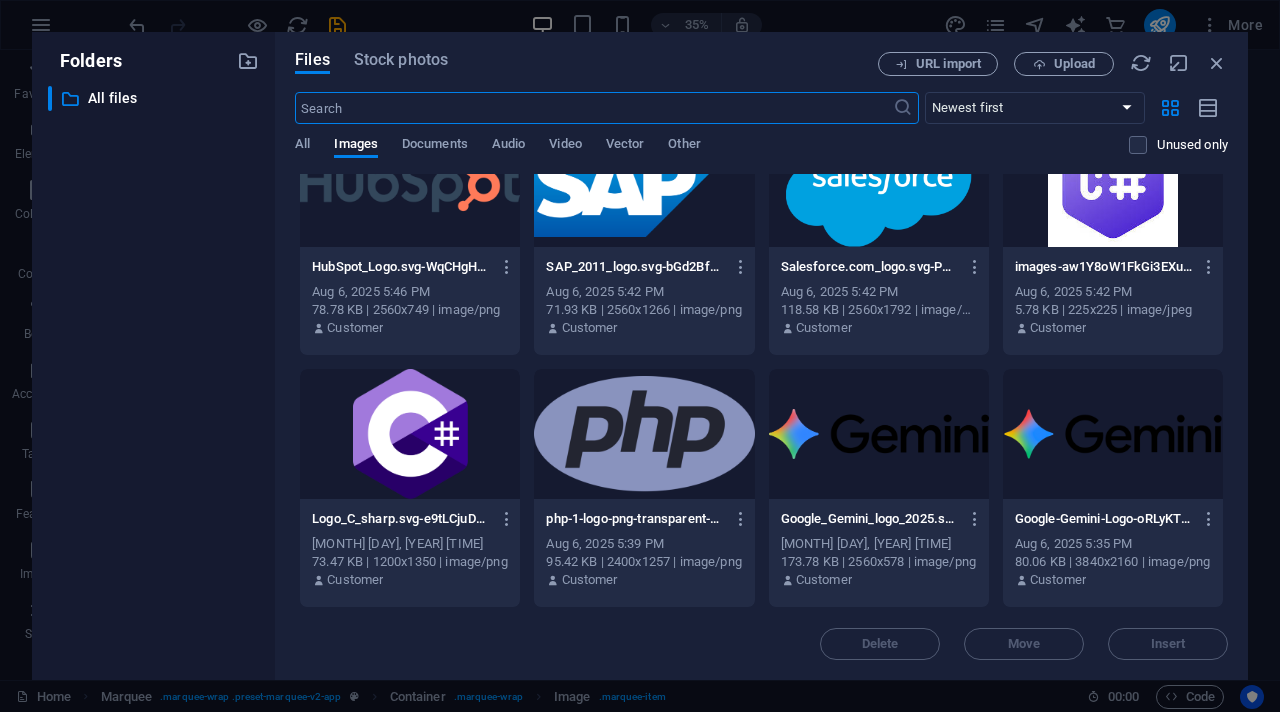 click at bounding box center [410, 434] 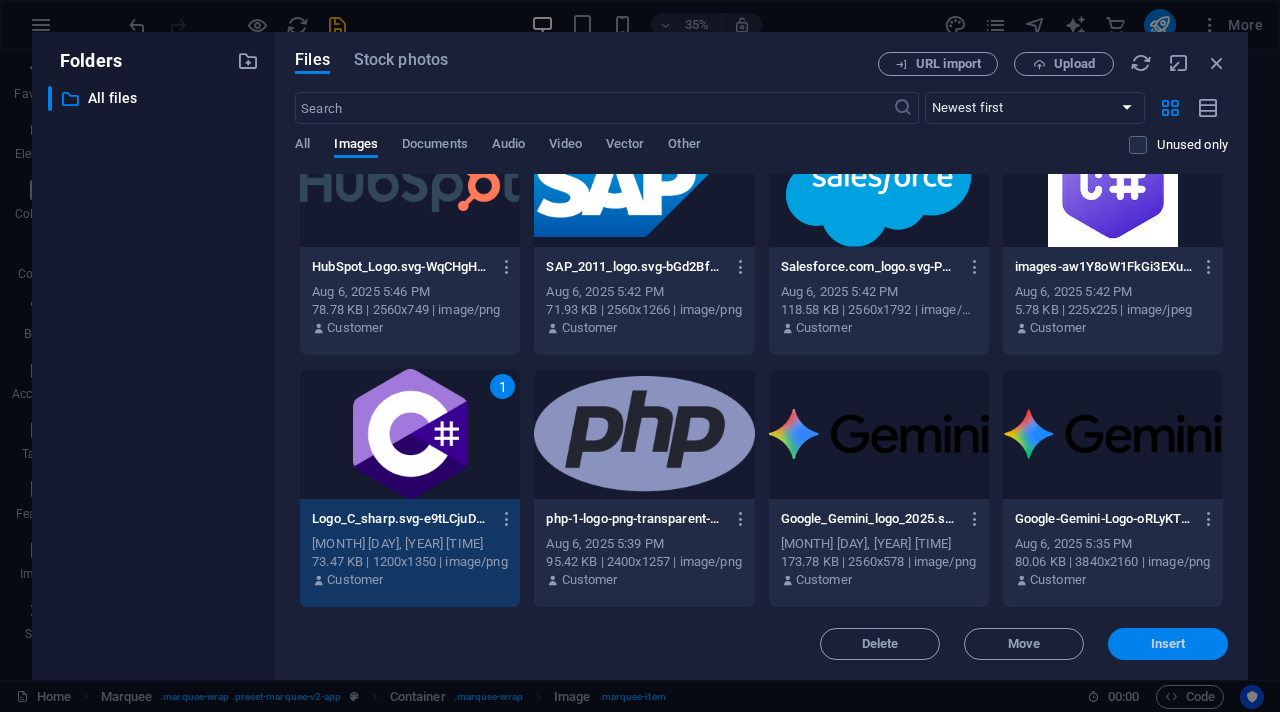 click on "Insert" at bounding box center (1168, 644) 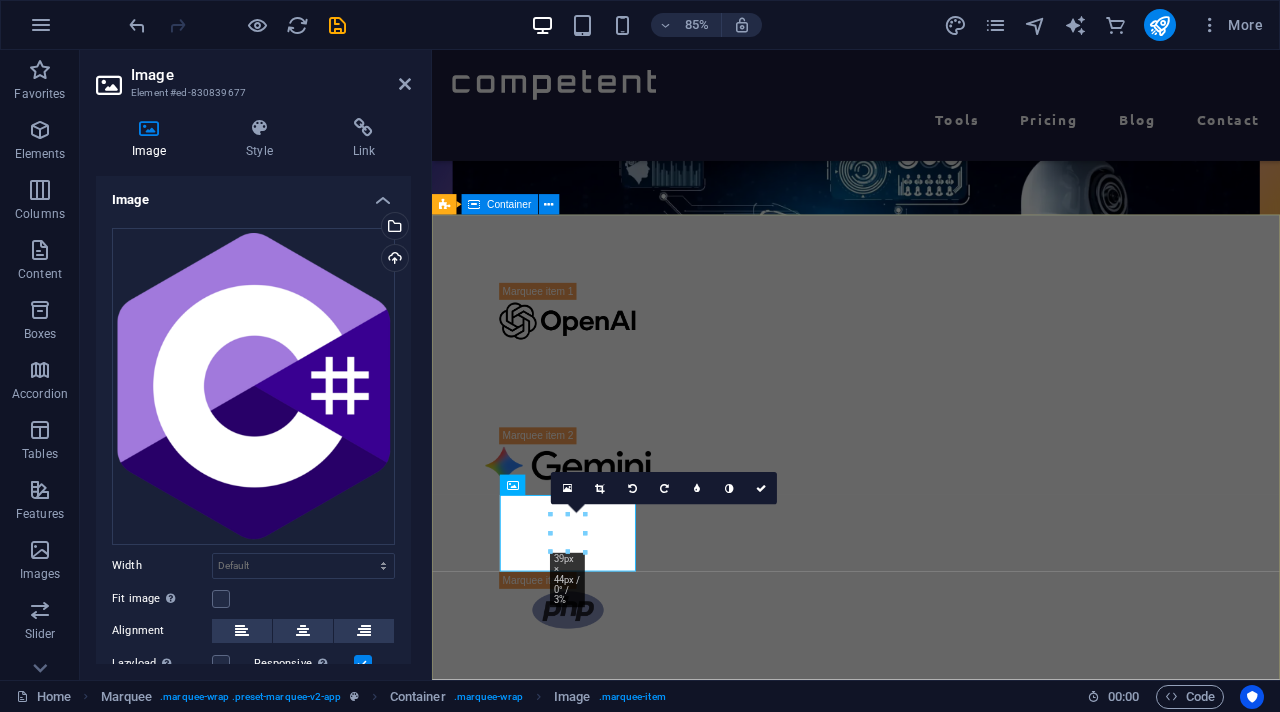 click at bounding box center [931, 964] 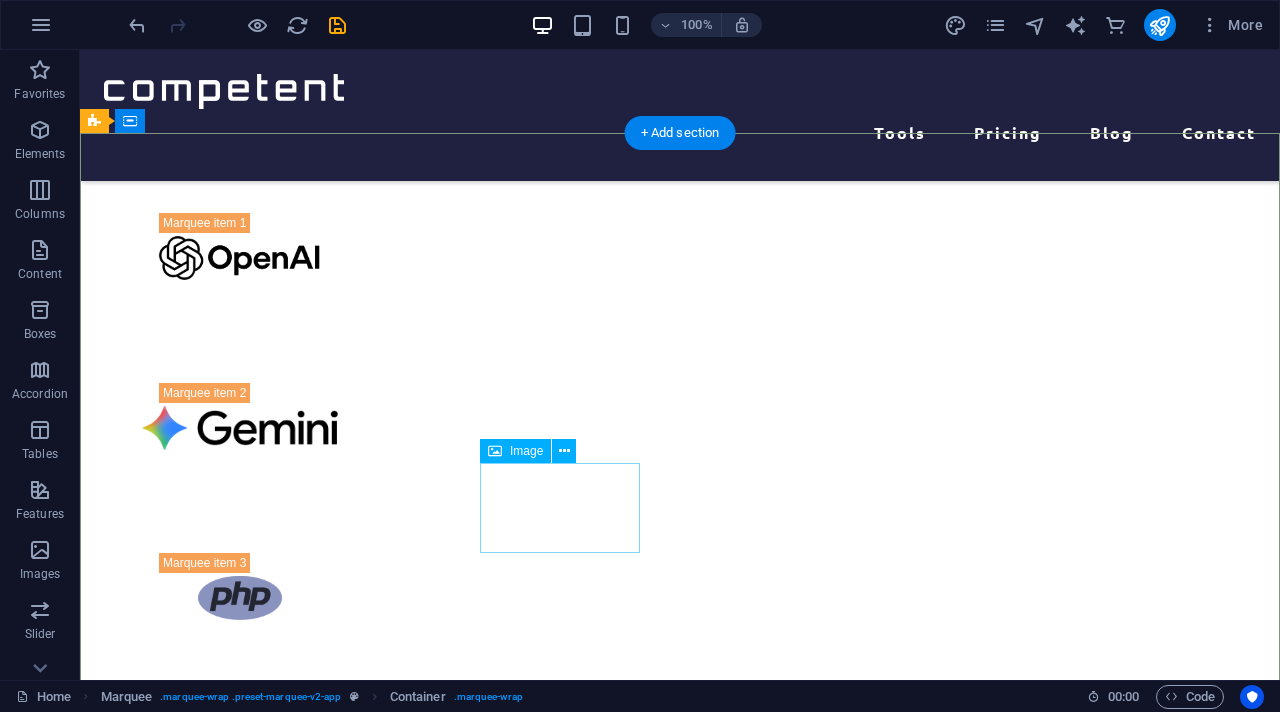 click at bounding box center (240, 938) 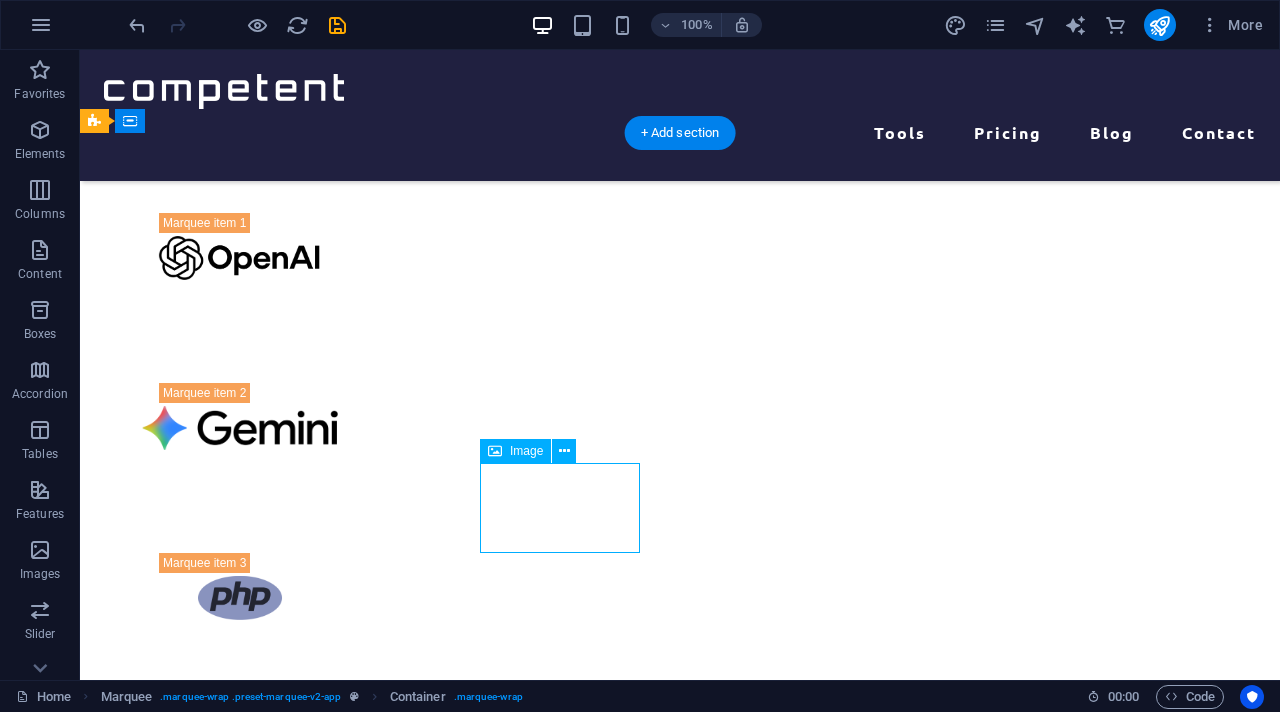 click at bounding box center [240, 938] 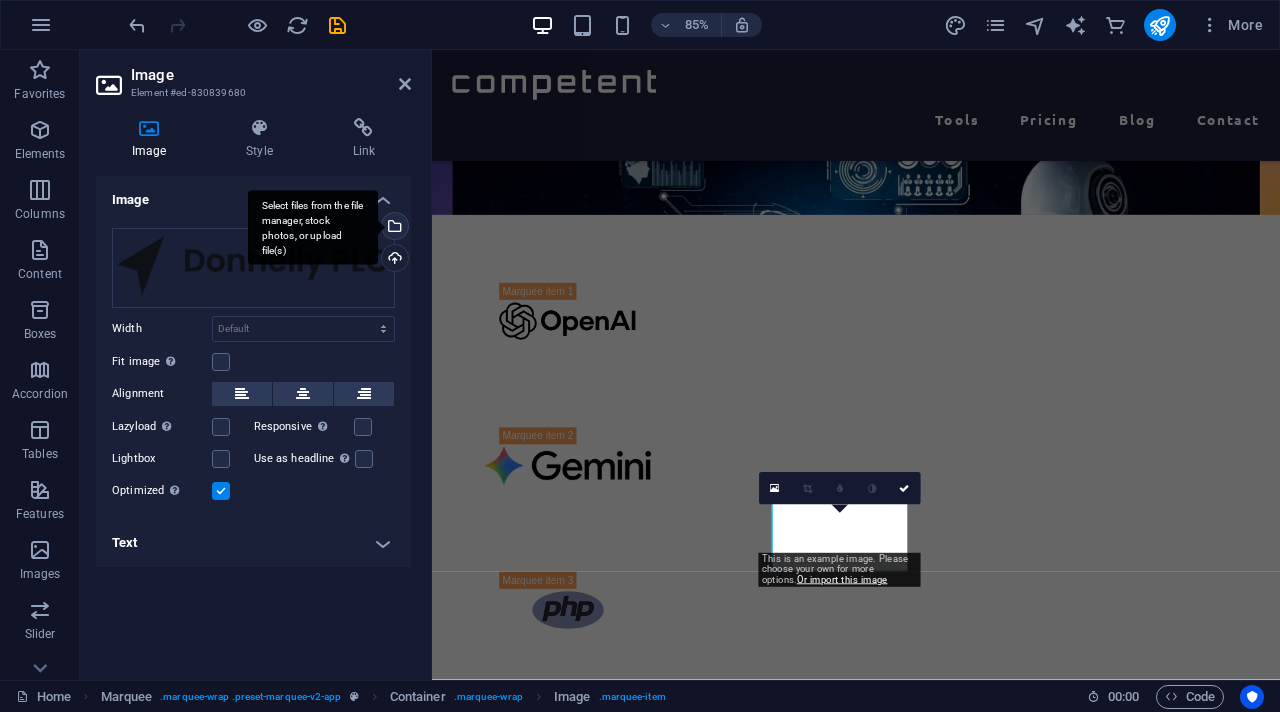 click on "Select files from the file manager, stock photos, or upload file(s)" at bounding box center (393, 228) 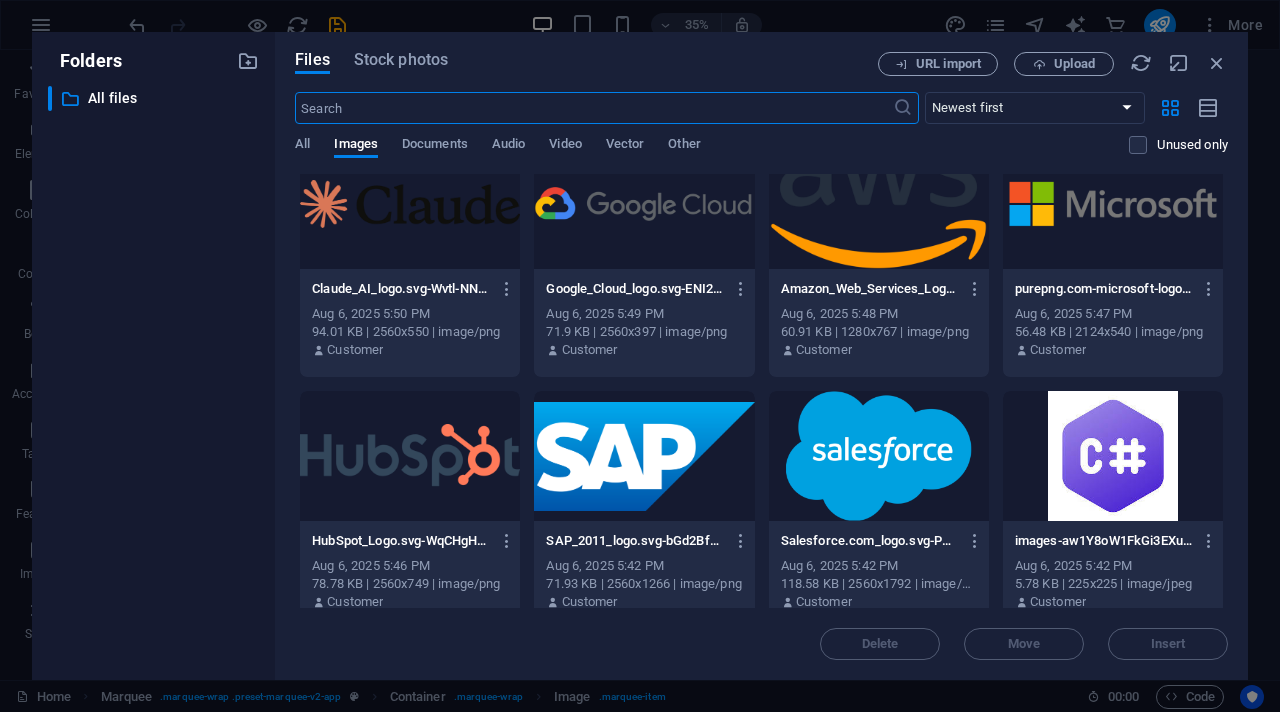 scroll, scrollTop: 37, scrollLeft: 0, axis: vertical 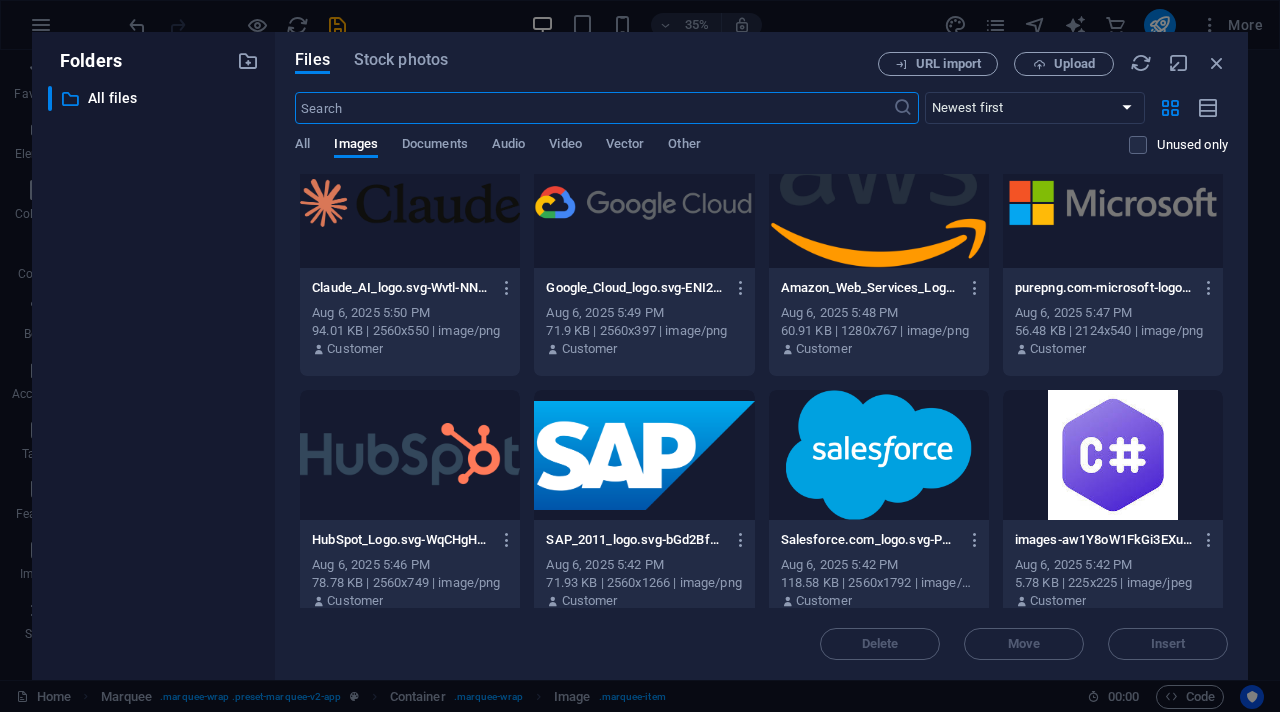 click at bounding box center [879, 455] 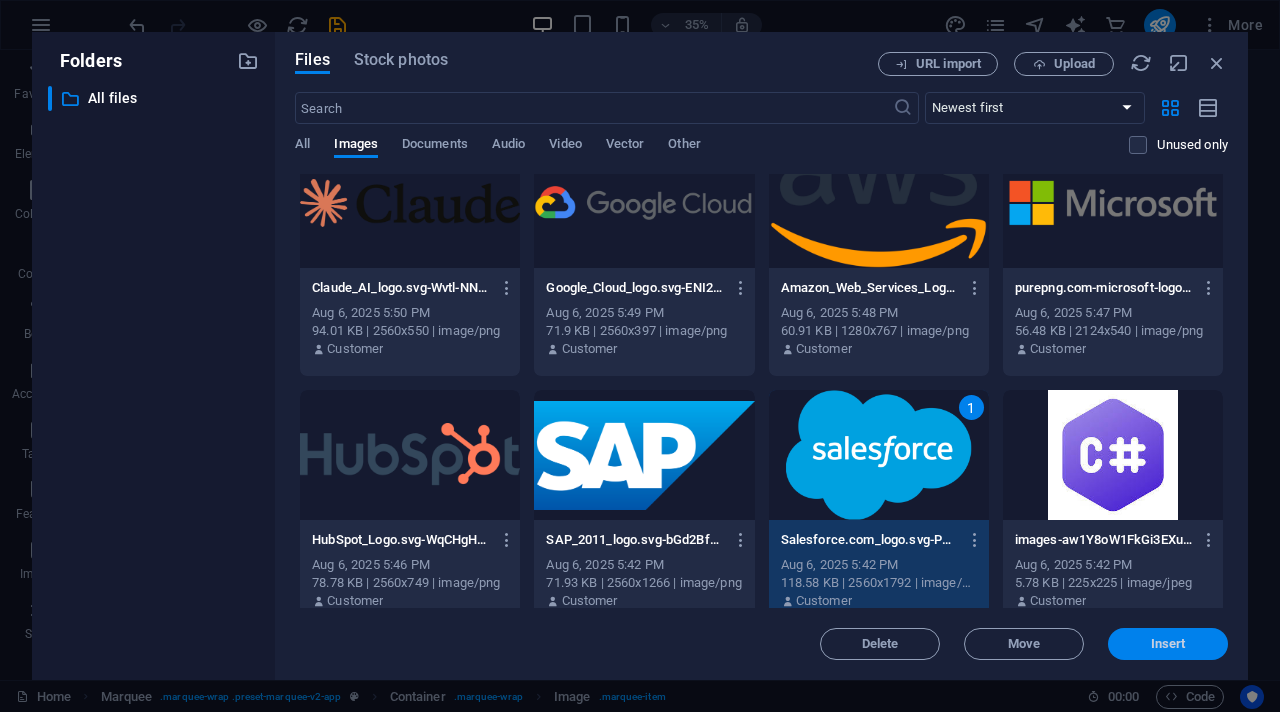 click on "Insert" at bounding box center [1168, 644] 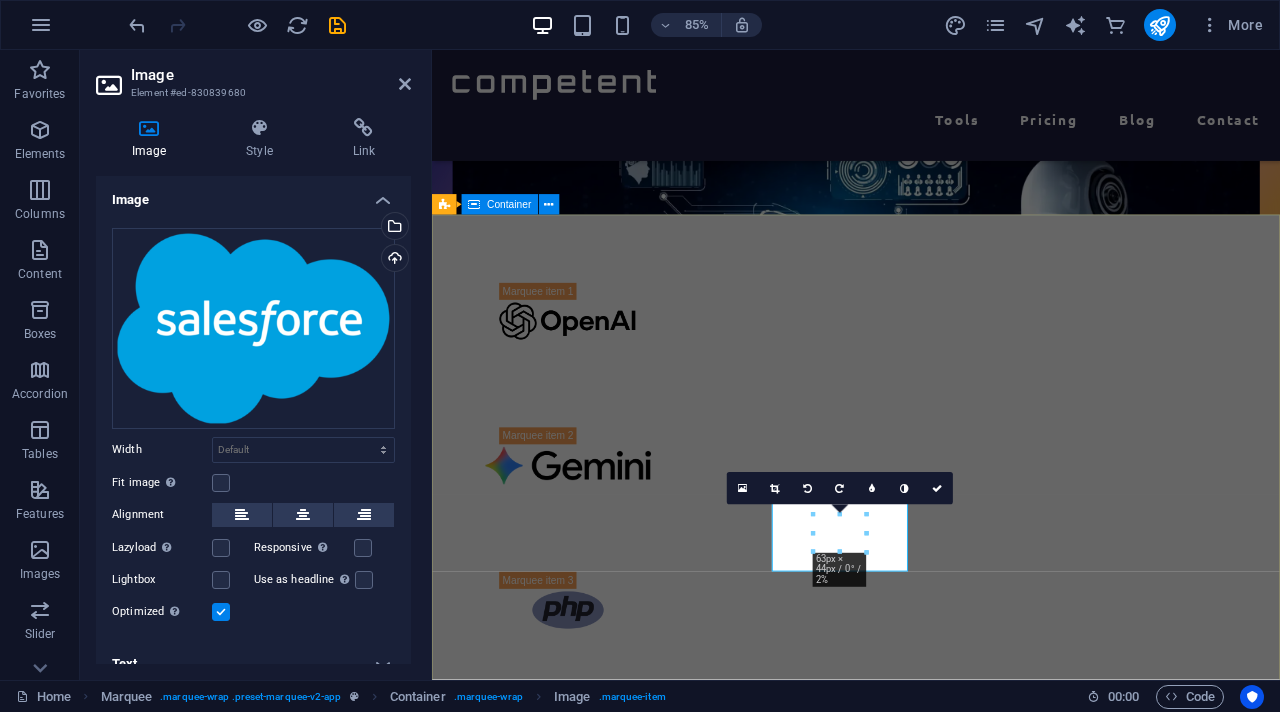click at bounding box center (931, 964) 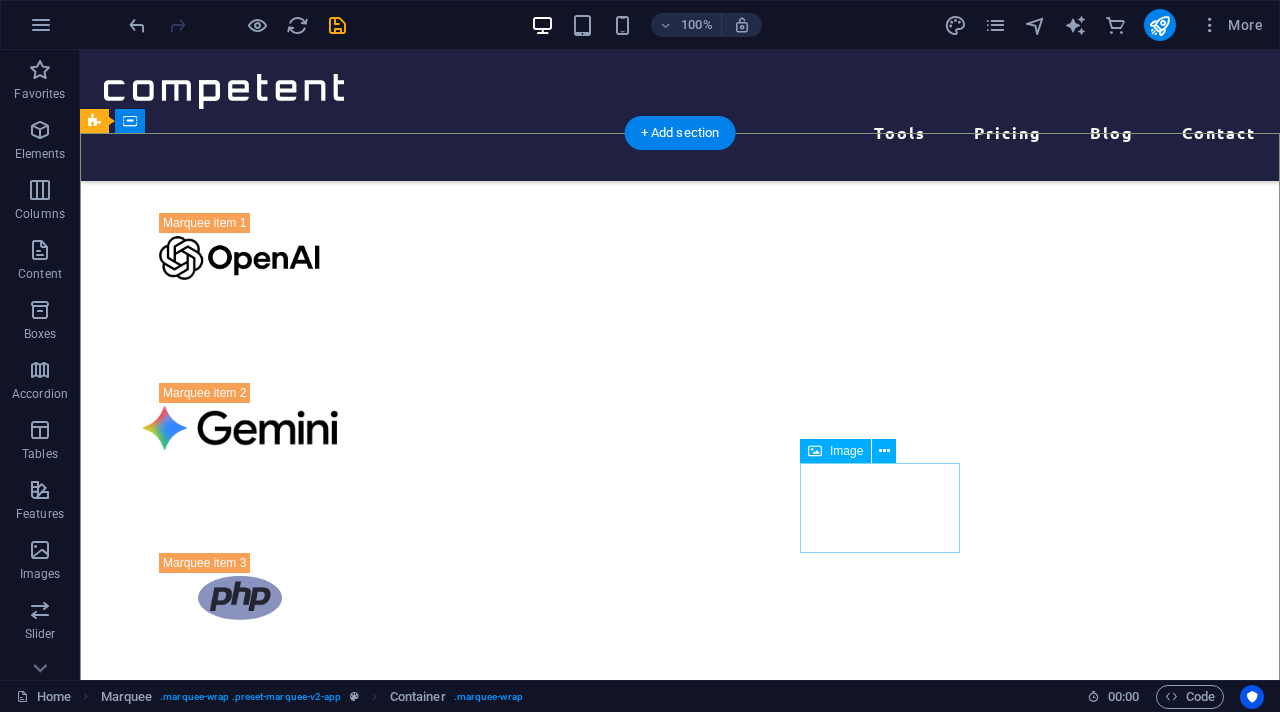click at bounding box center [240, 1108] 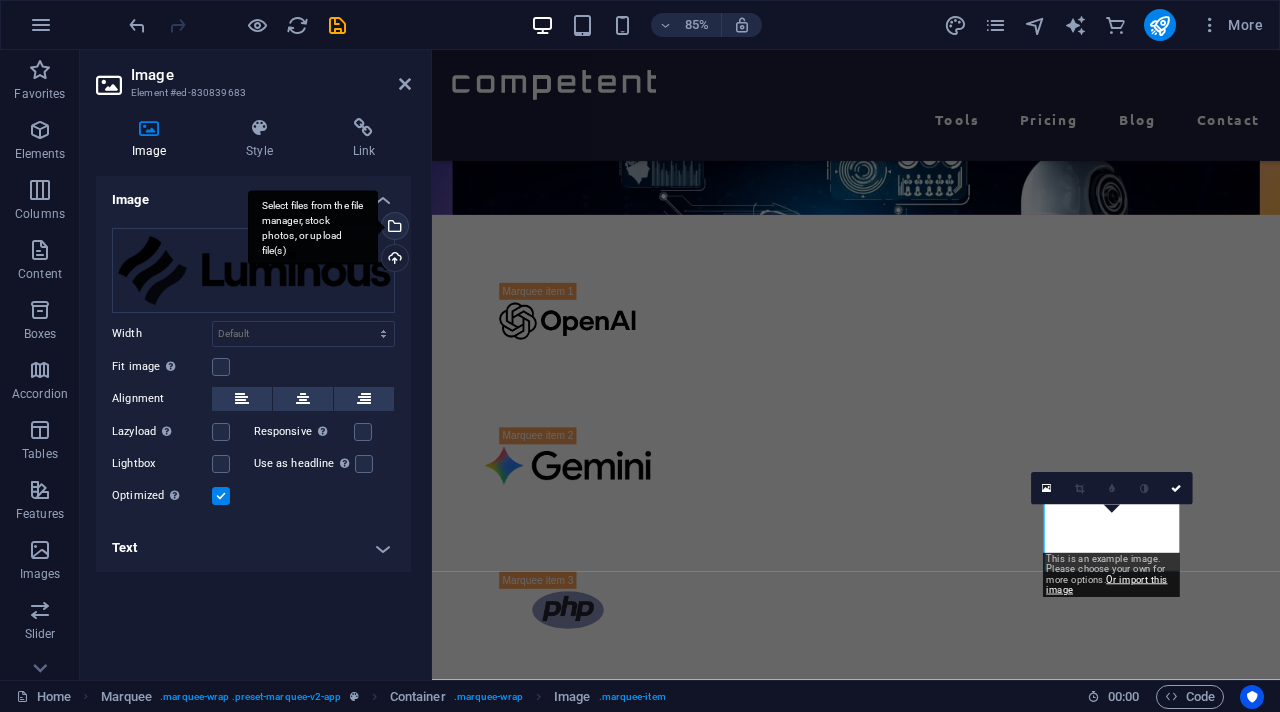 click on "Select files from the file manager, stock photos, or upload file(s)" at bounding box center (313, 227) 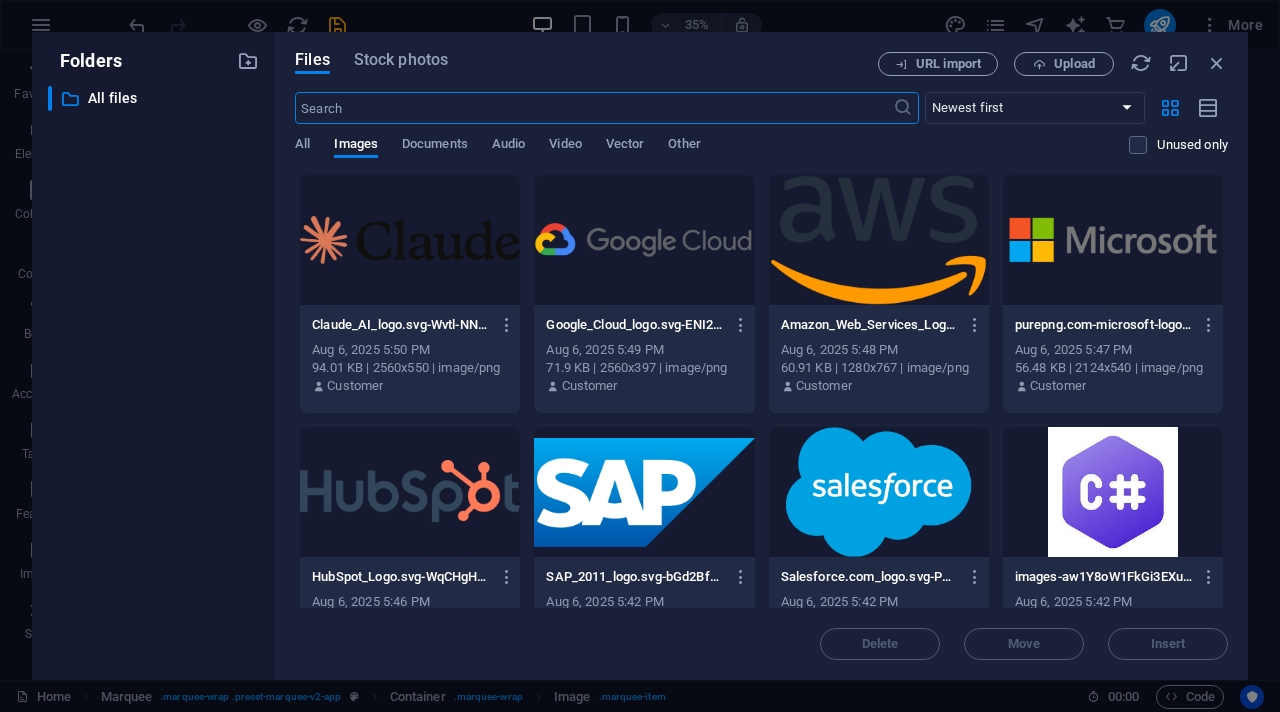 click at bounding box center [644, 492] 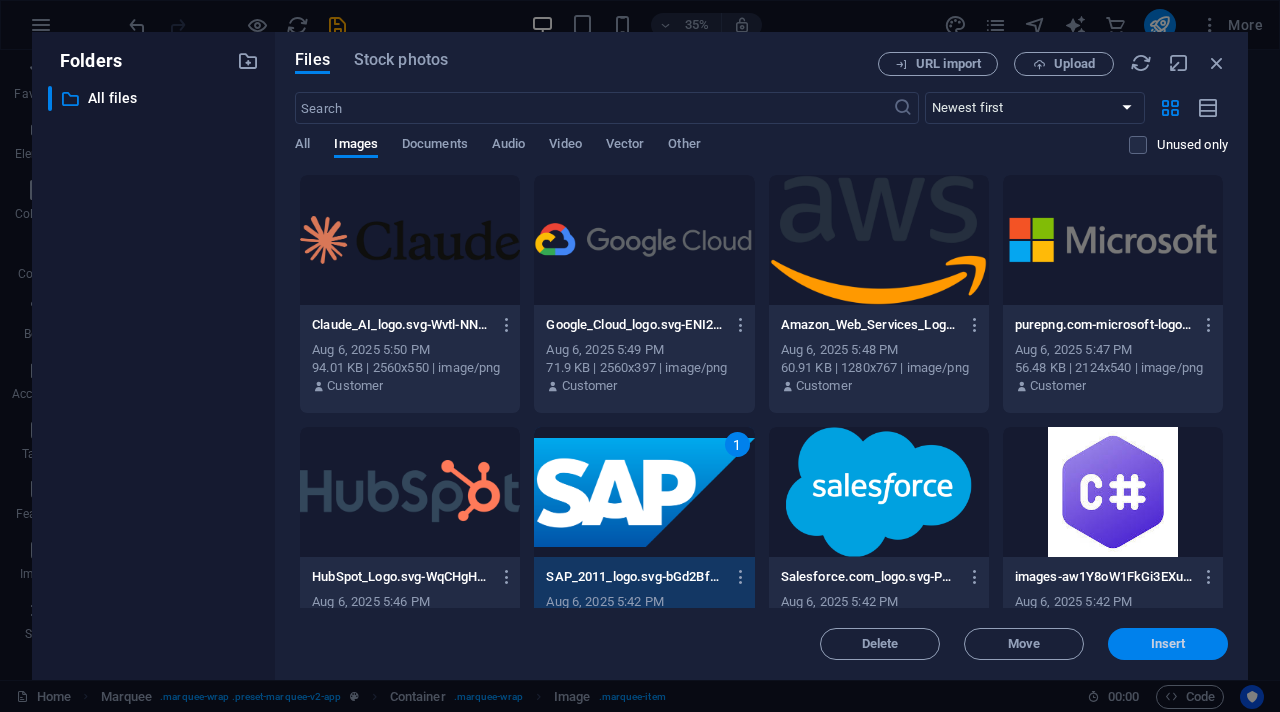 click on "Insert" at bounding box center [1168, 644] 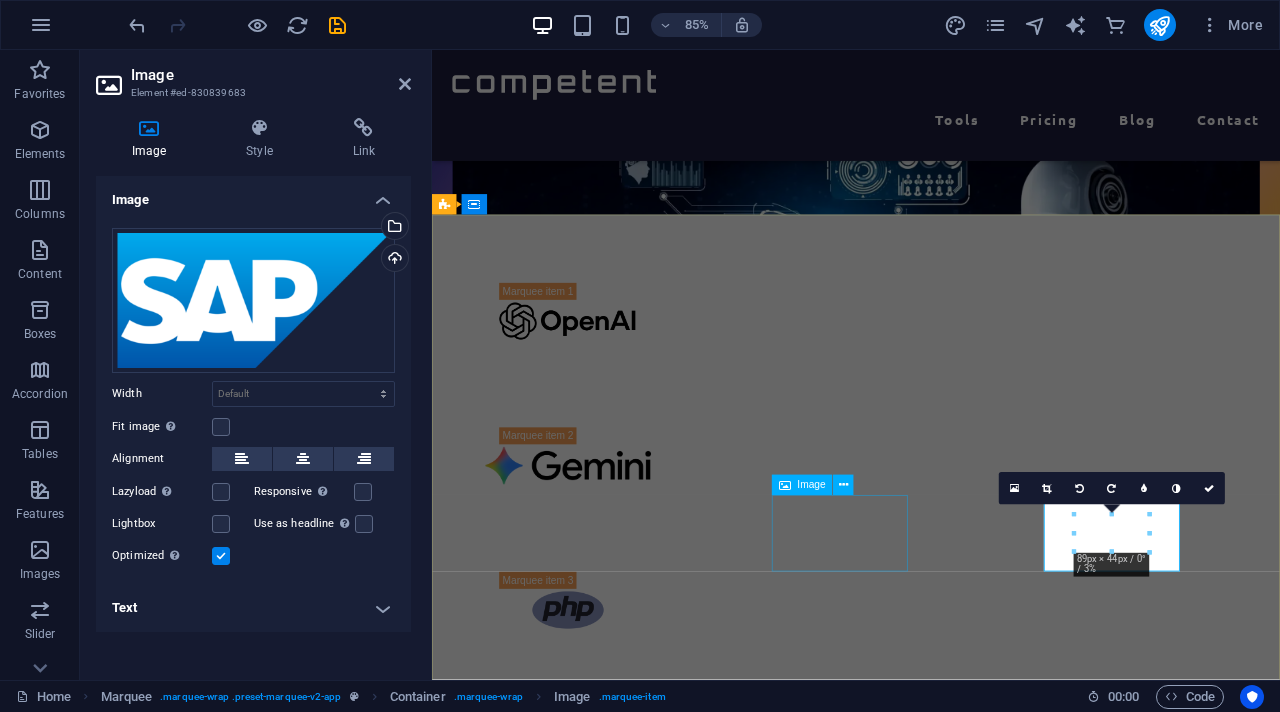 click at bounding box center [592, 1049] 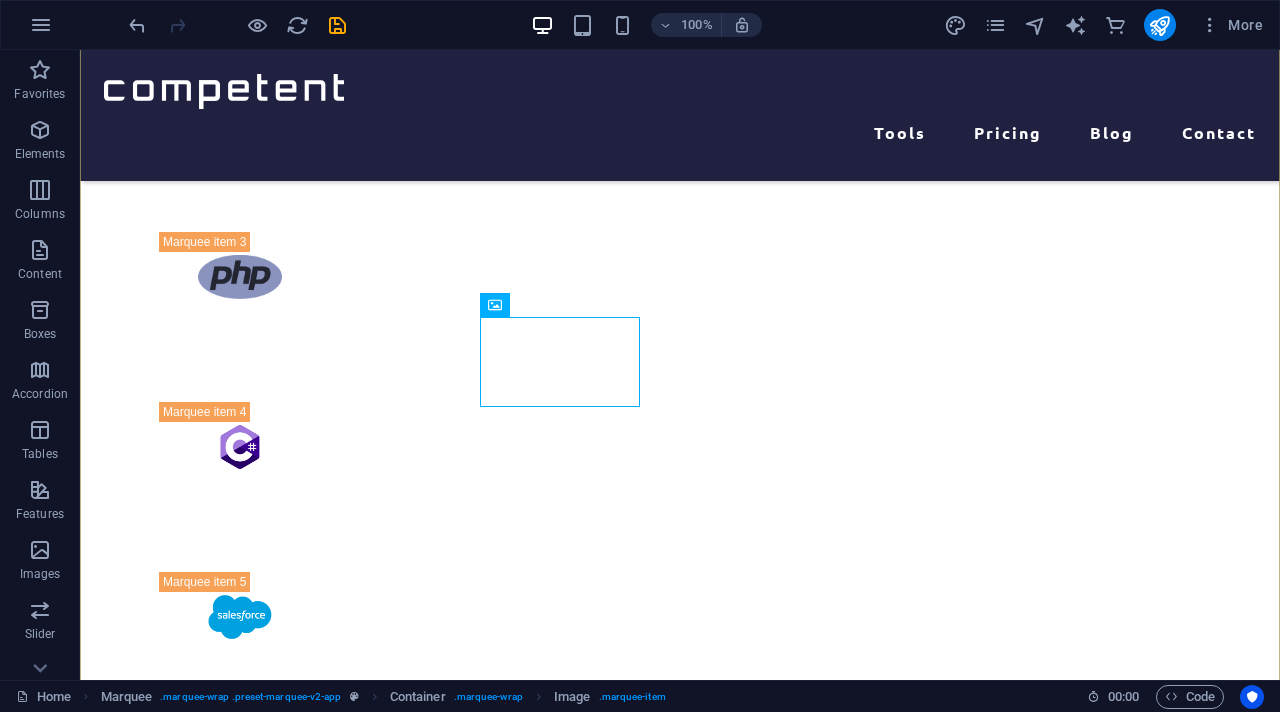 scroll, scrollTop: 877, scrollLeft: 0, axis: vertical 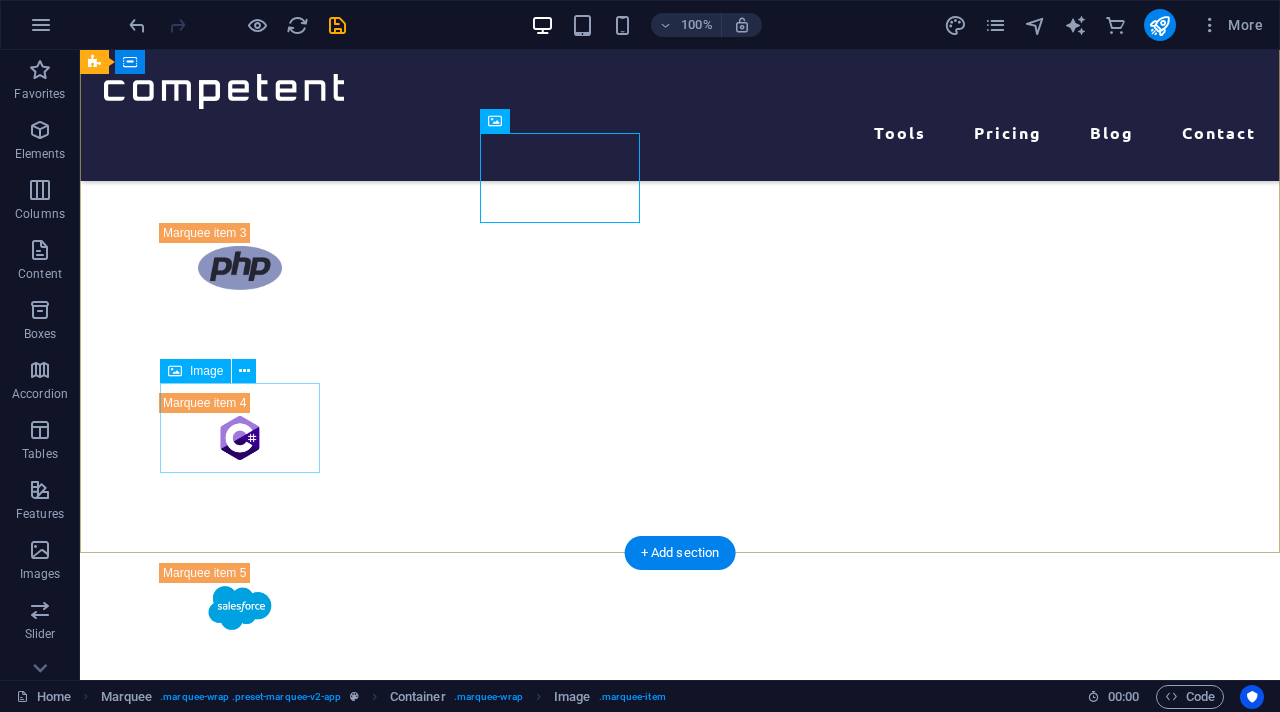 click at bounding box center [240, 948] 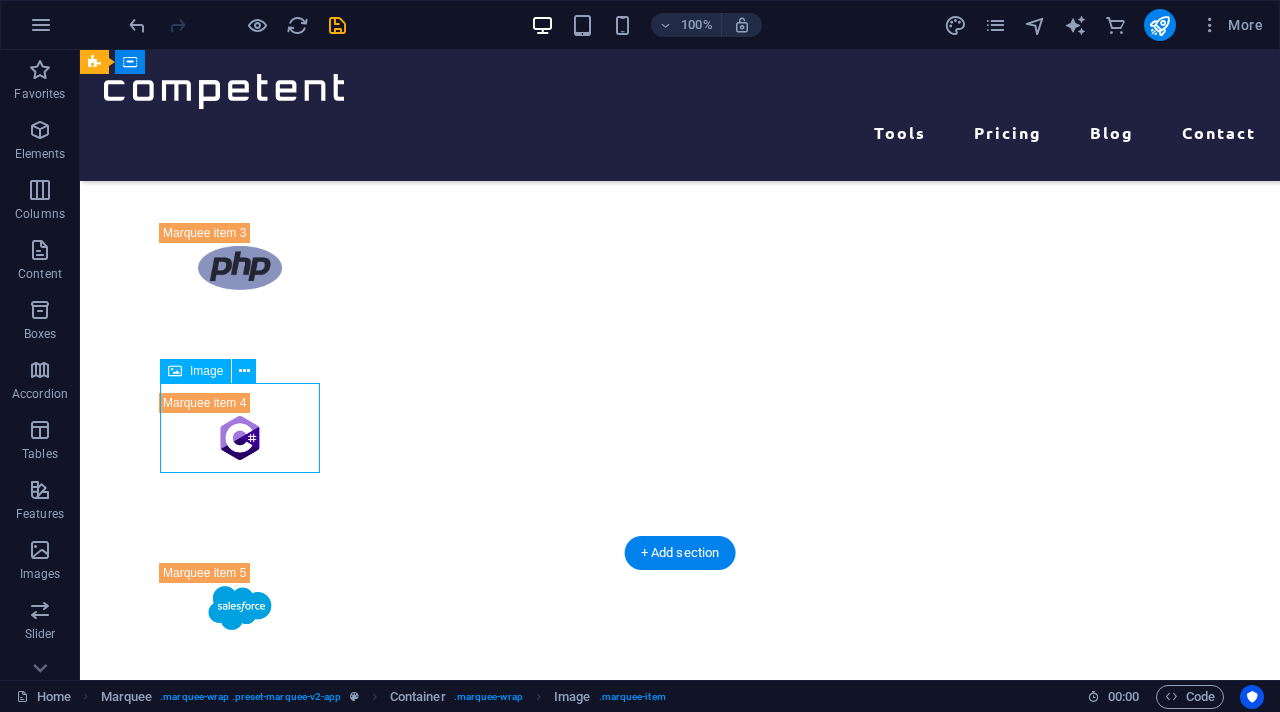 click at bounding box center [240, 948] 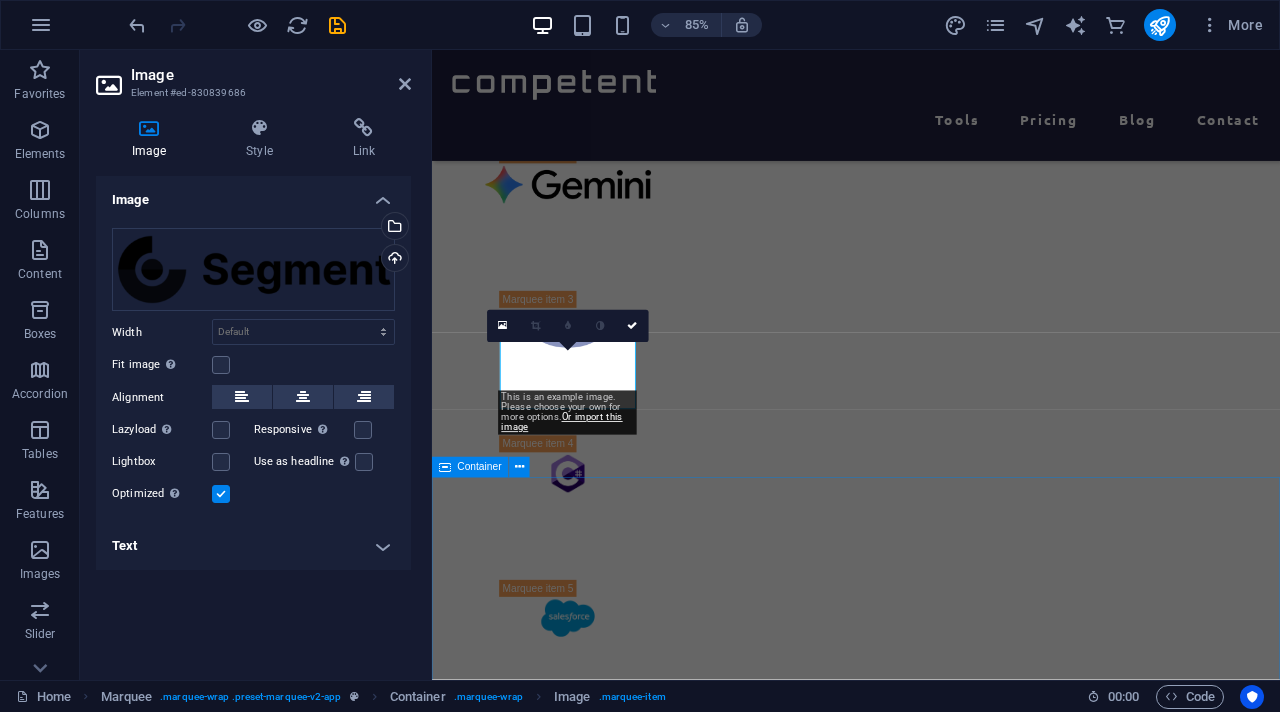 scroll, scrollTop: 988, scrollLeft: 0, axis: vertical 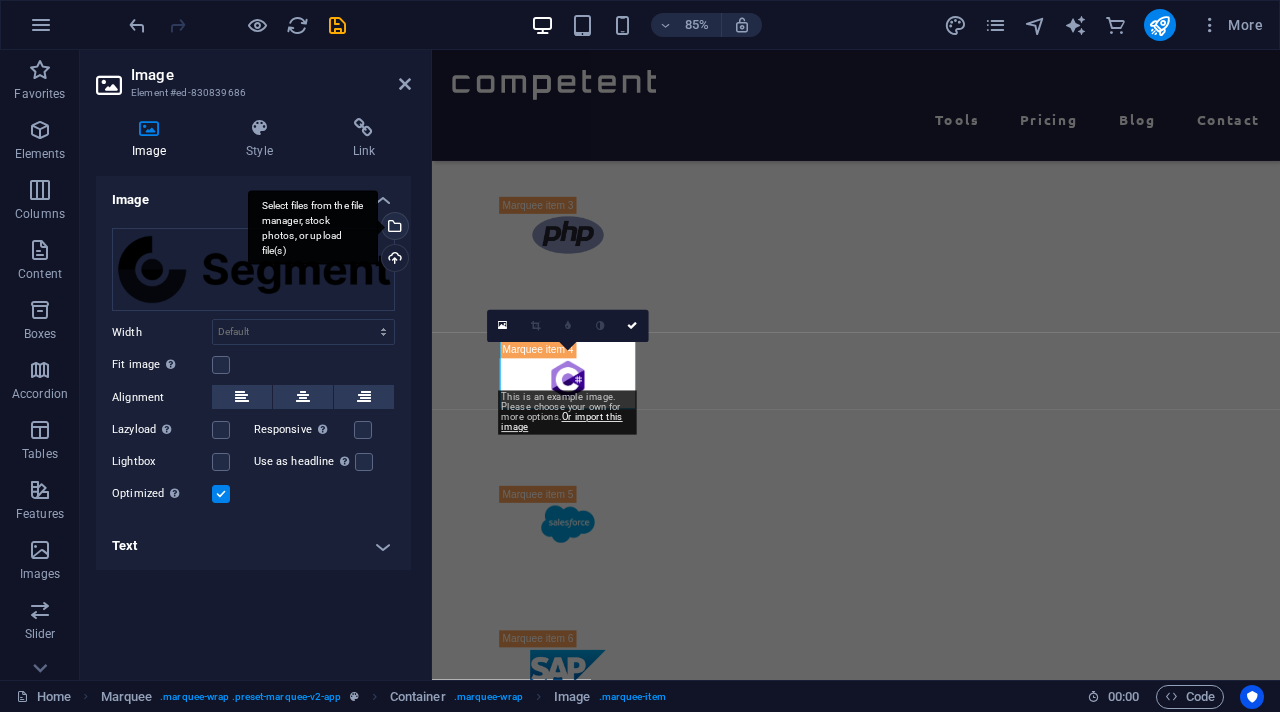 click on "Select files from the file manager, stock photos, or upload file(s)" at bounding box center (313, 227) 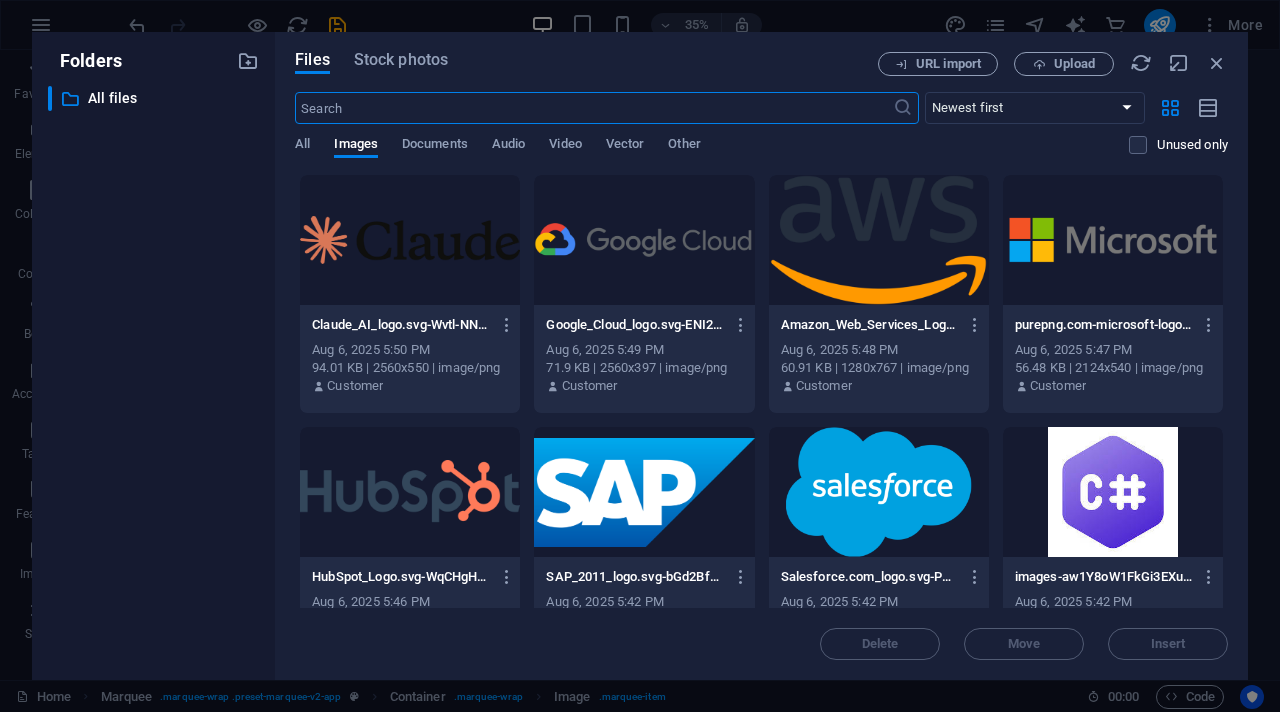 scroll, scrollTop: 2047, scrollLeft: 0, axis: vertical 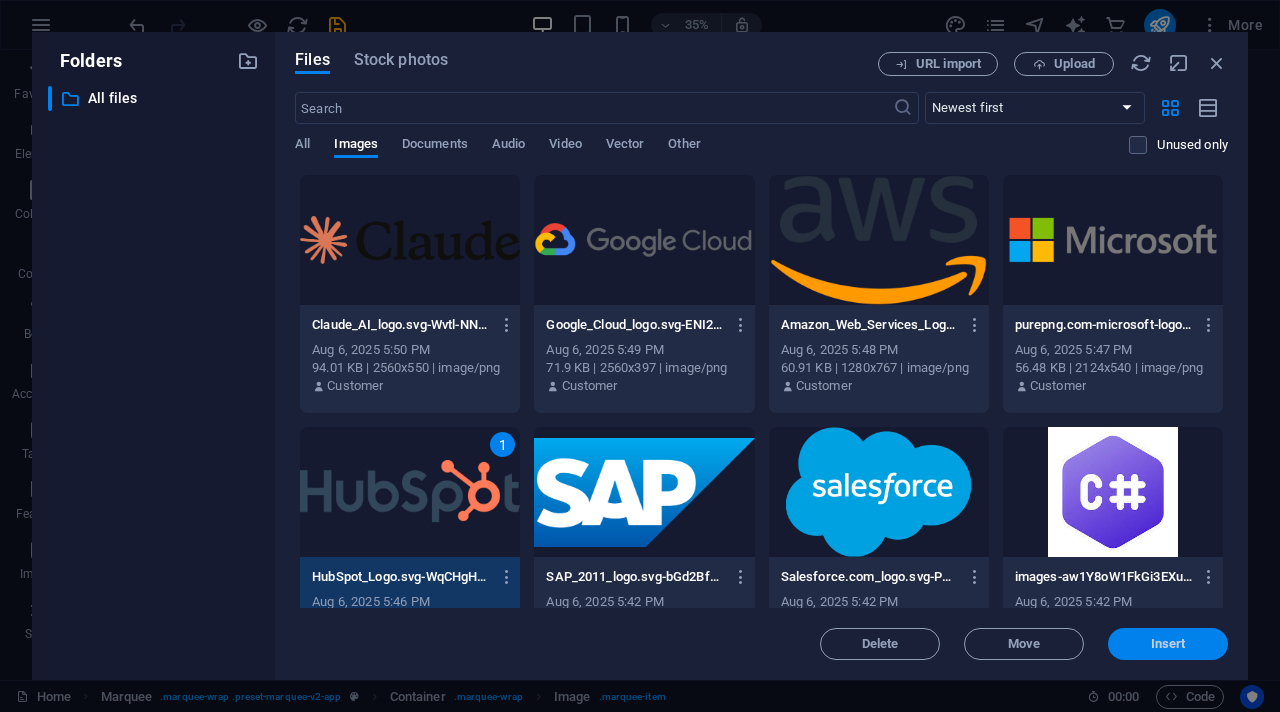click on "Insert" at bounding box center (1168, 644) 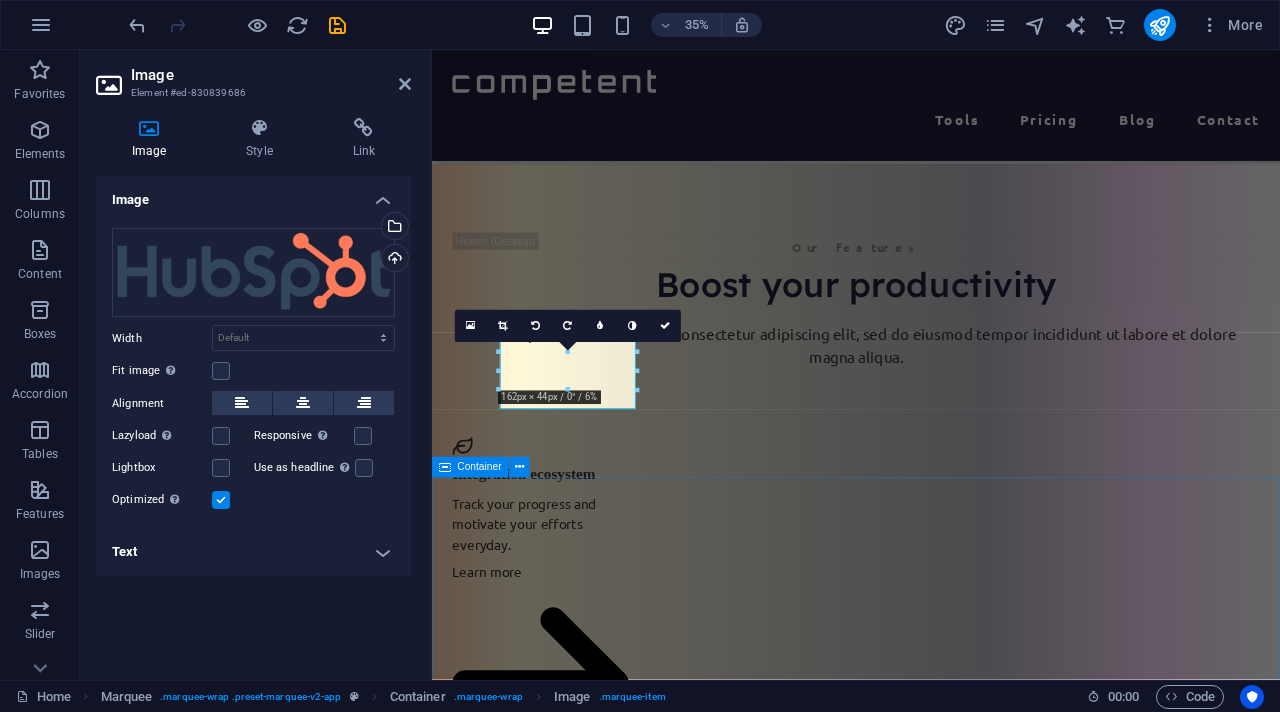 scroll, scrollTop: 988, scrollLeft: 0, axis: vertical 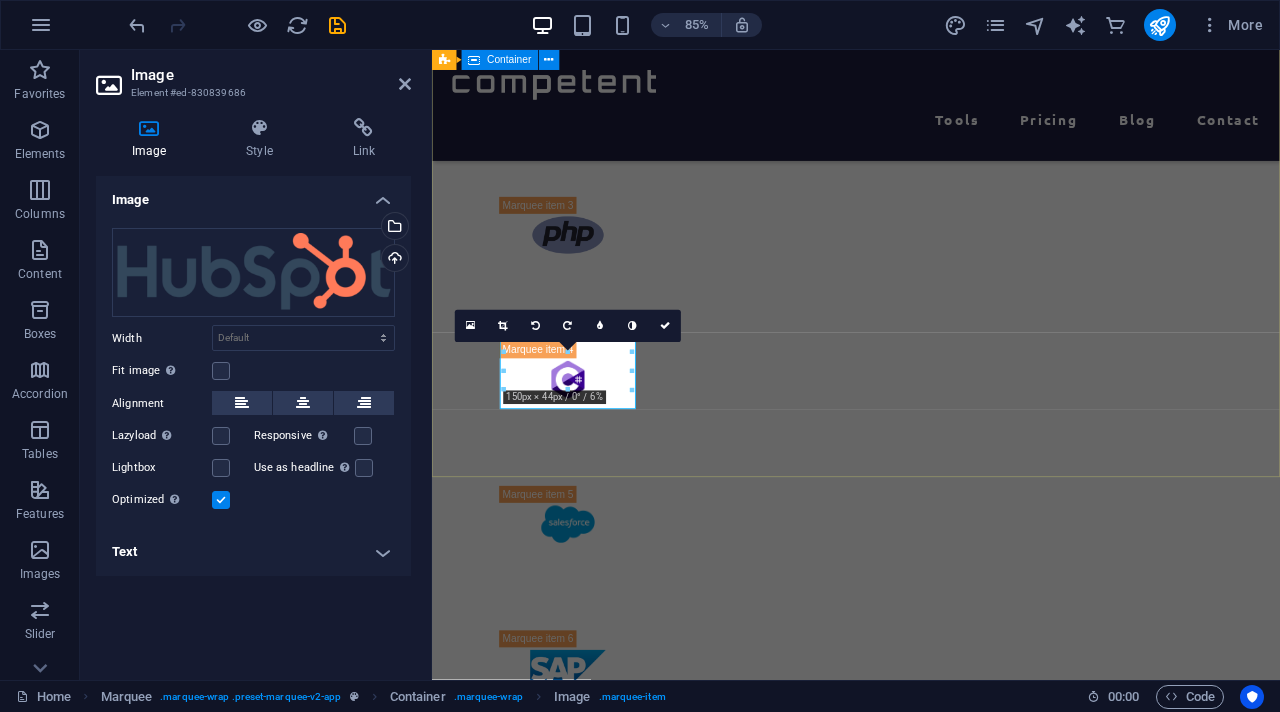 click at bounding box center [931, 523] 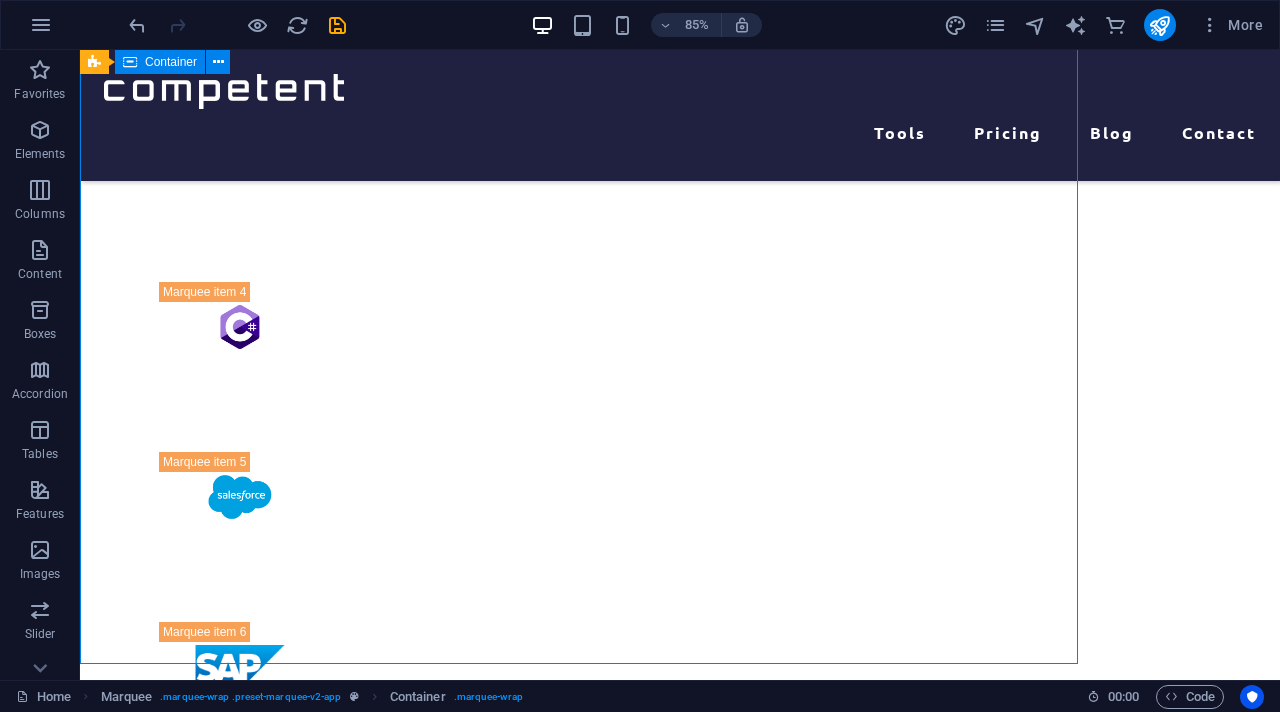 scroll, scrollTop: 877, scrollLeft: 0, axis: vertical 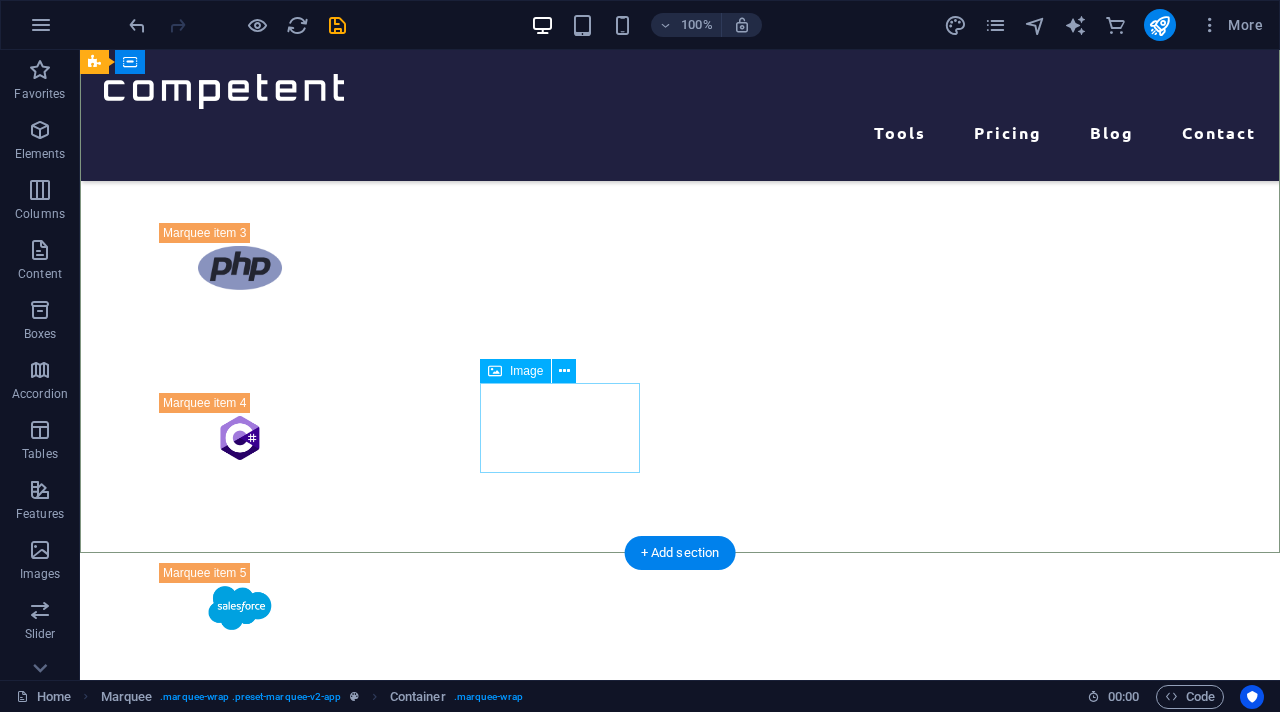 click at bounding box center [240, 1118] 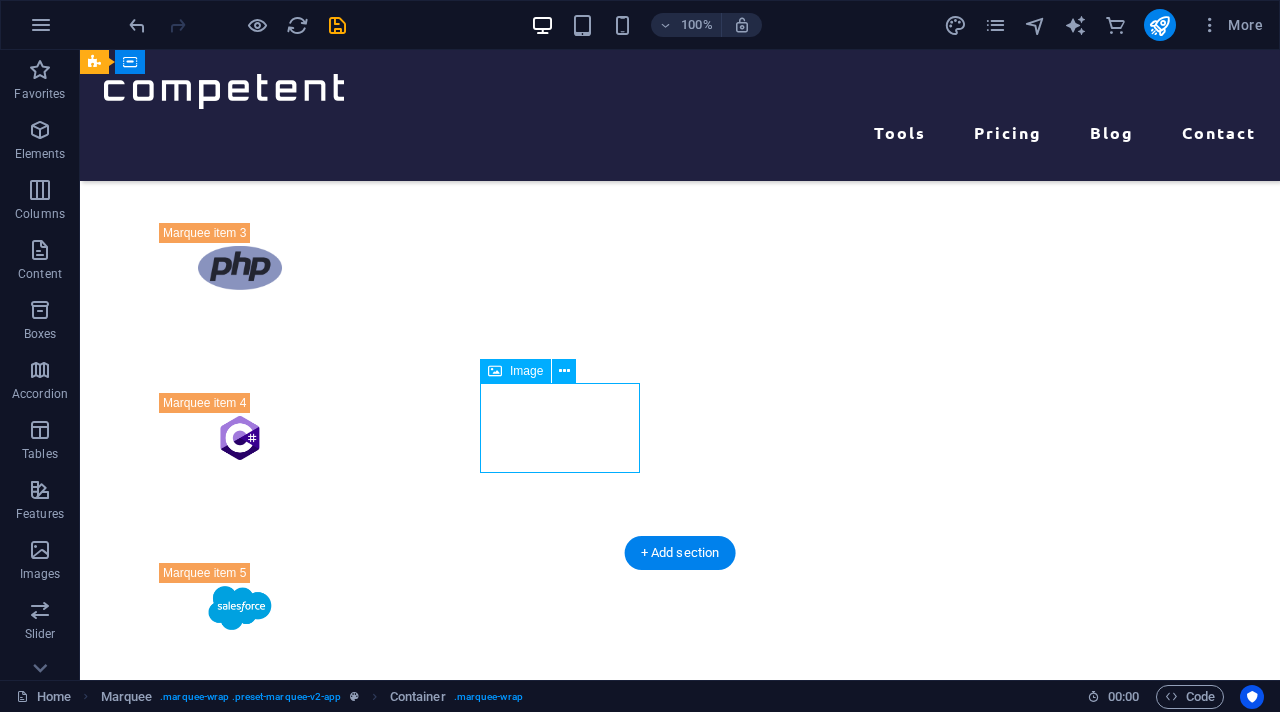 click at bounding box center (240, 1118) 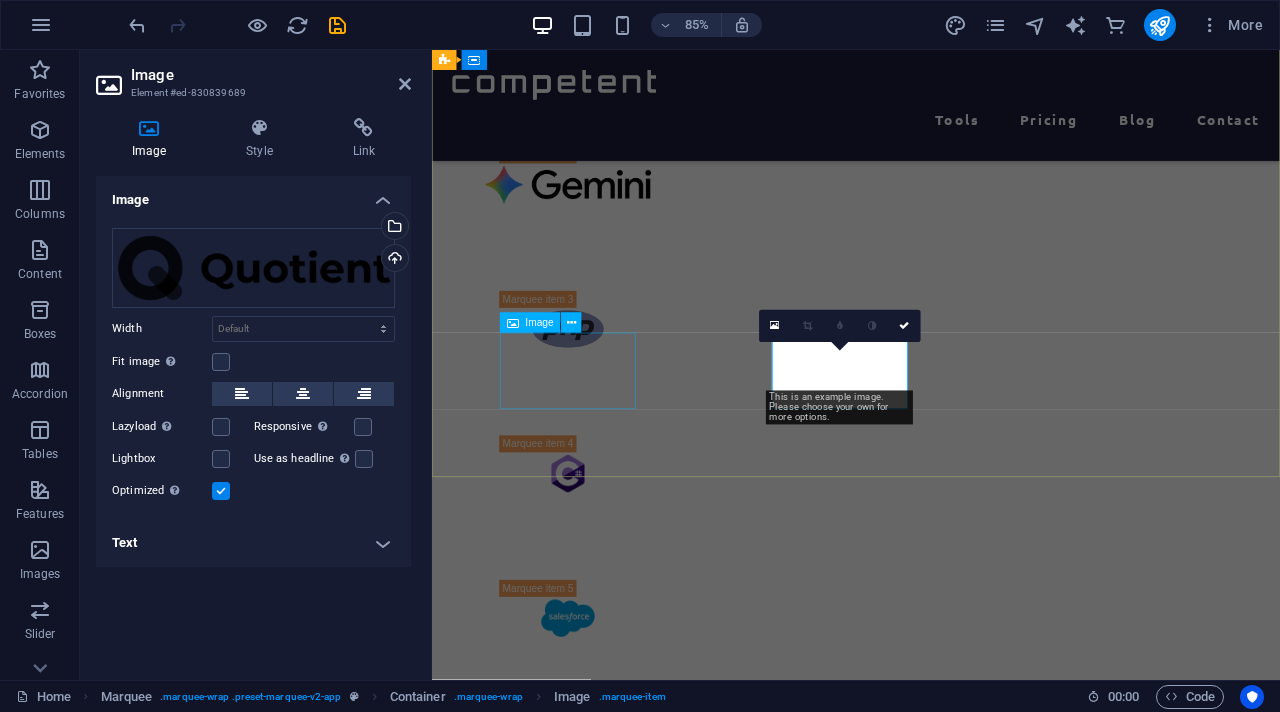 scroll, scrollTop: 988, scrollLeft: 0, axis: vertical 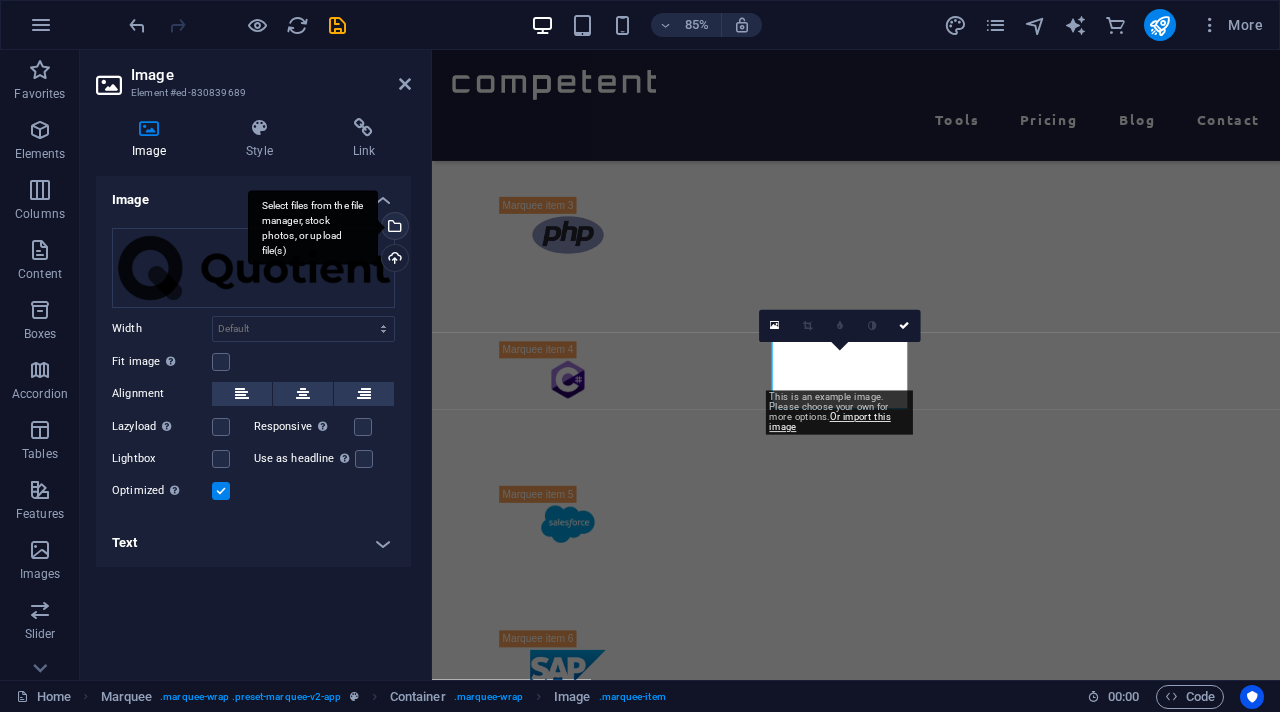 click on "Select files from the file manager, stock photos, or upload file(s)" at bounding box center (393, 228) 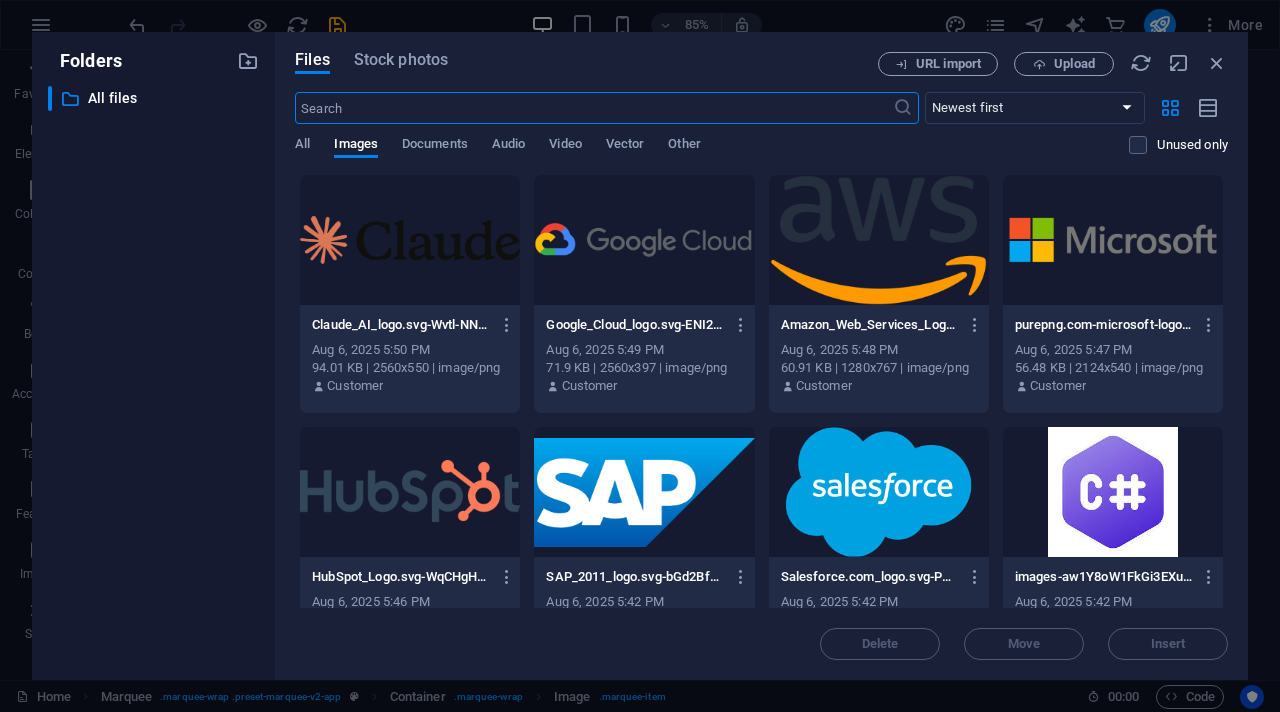 scroll, scrollTop: 2047, scrollLeft: 0, axis: vertical 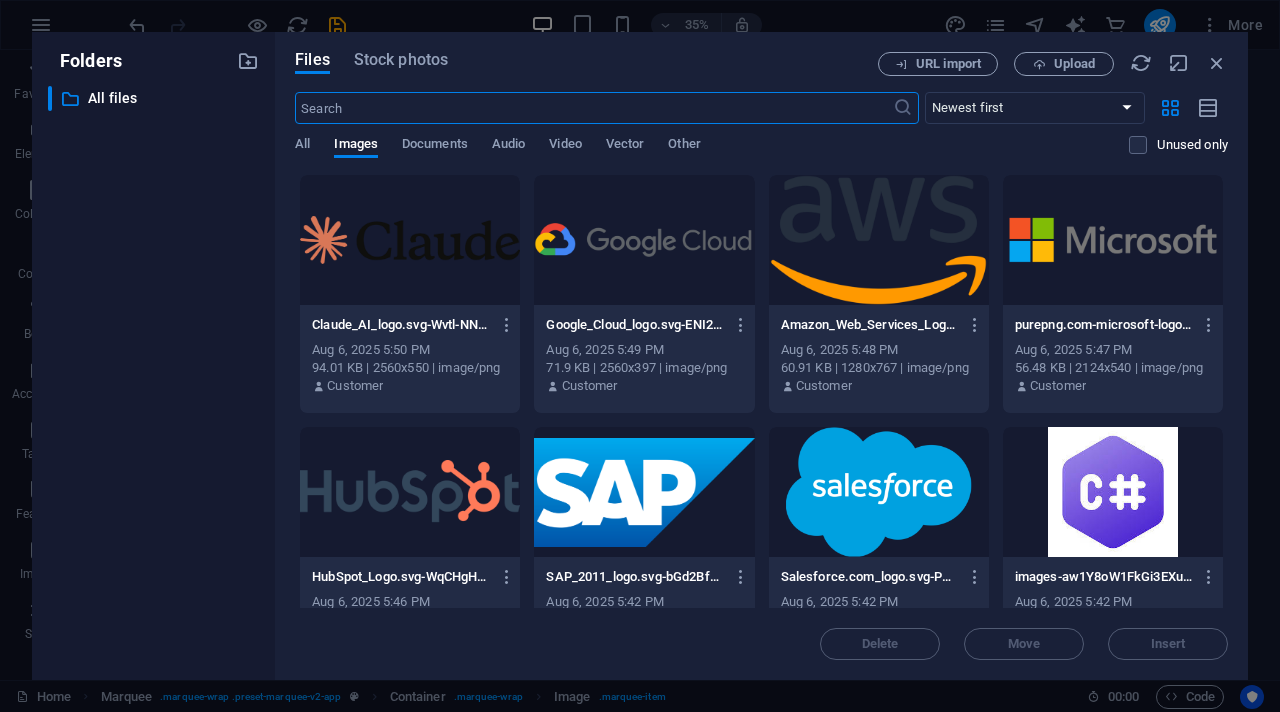 click at bounding box center (1113, 240) 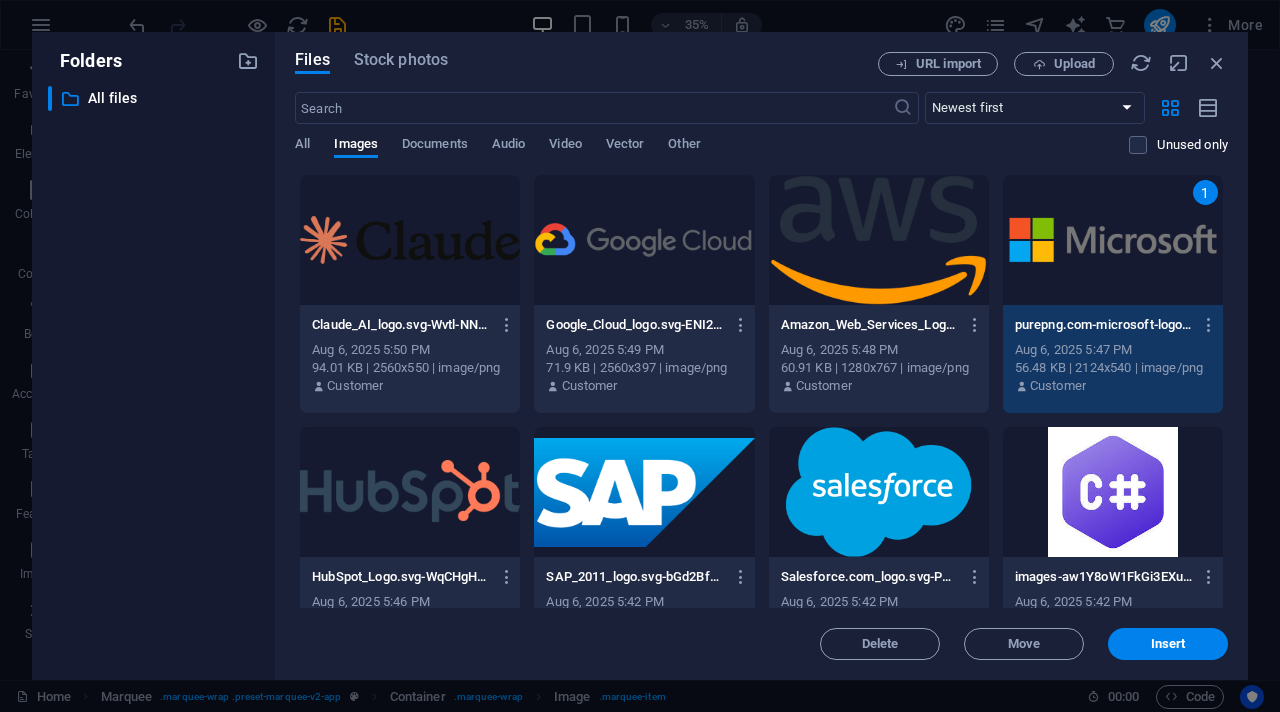 click on "1" at bounding box center [1113, 240] 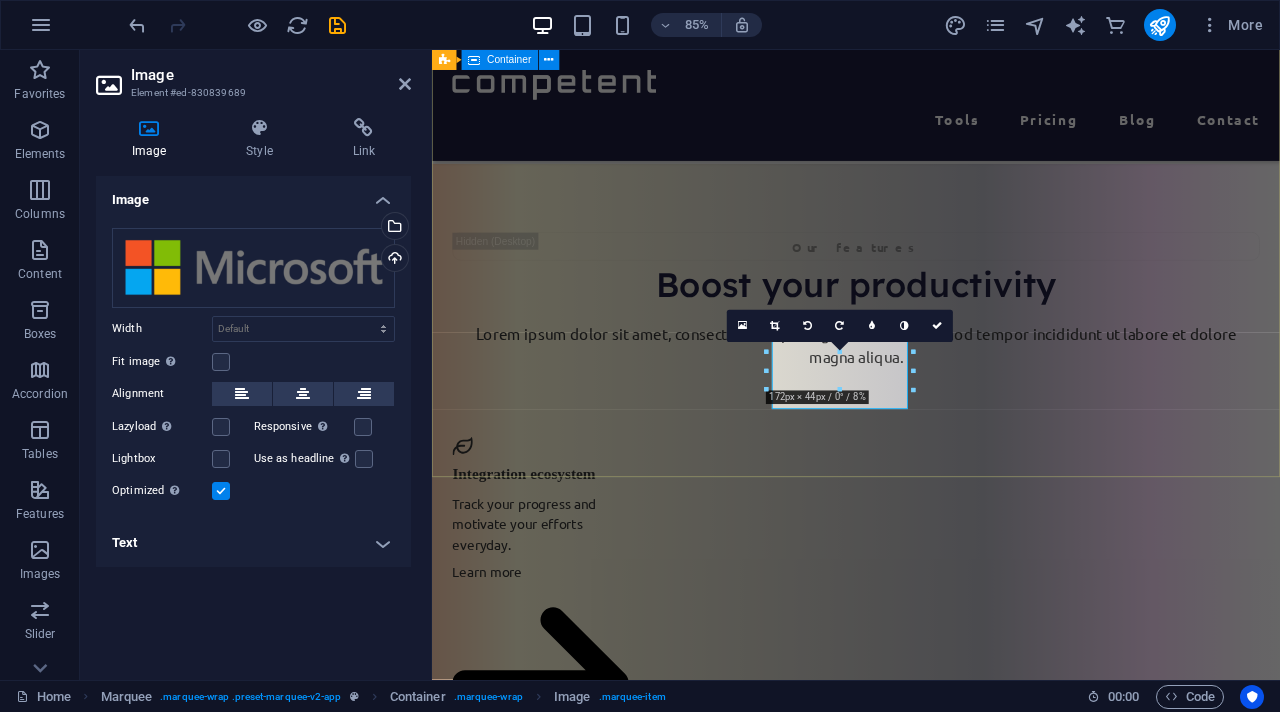 scroll, scrollTop: 988, scrollLeft: 0, axis: vertical 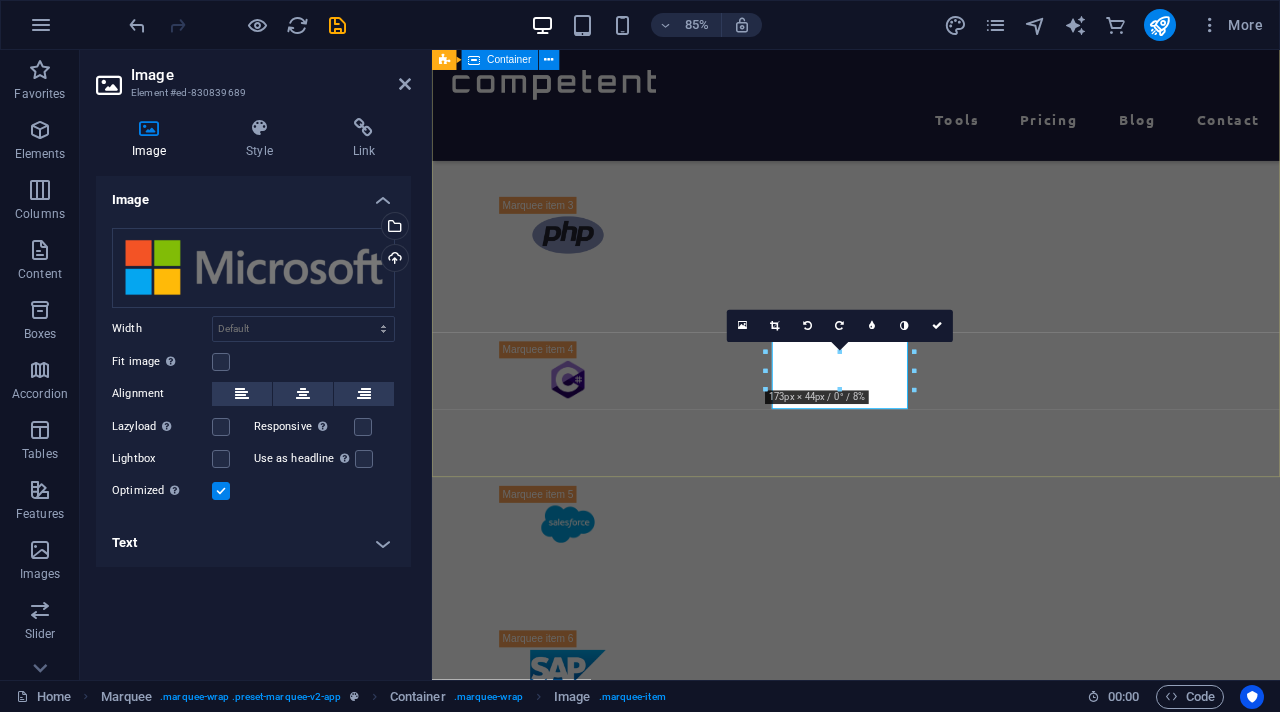 click at bounding box center [931, 523] 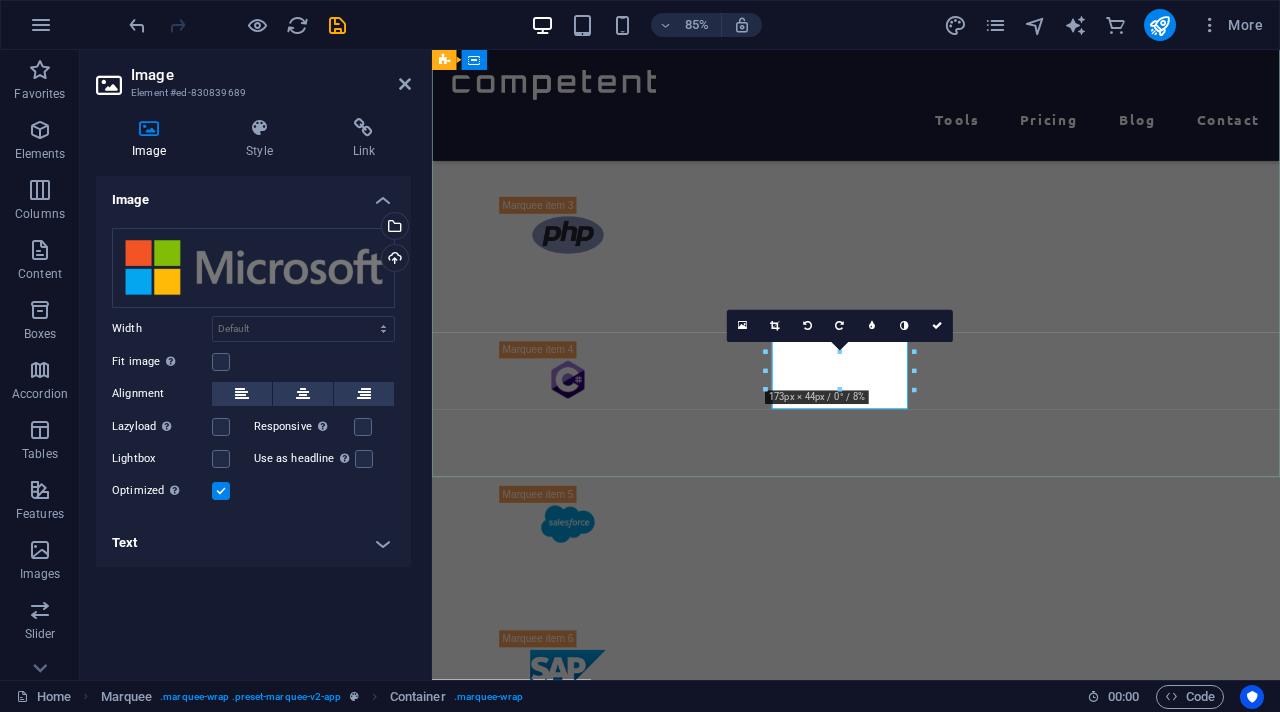 scroll, scrollTop: 877, scrollLeft: 0, axis: vertical 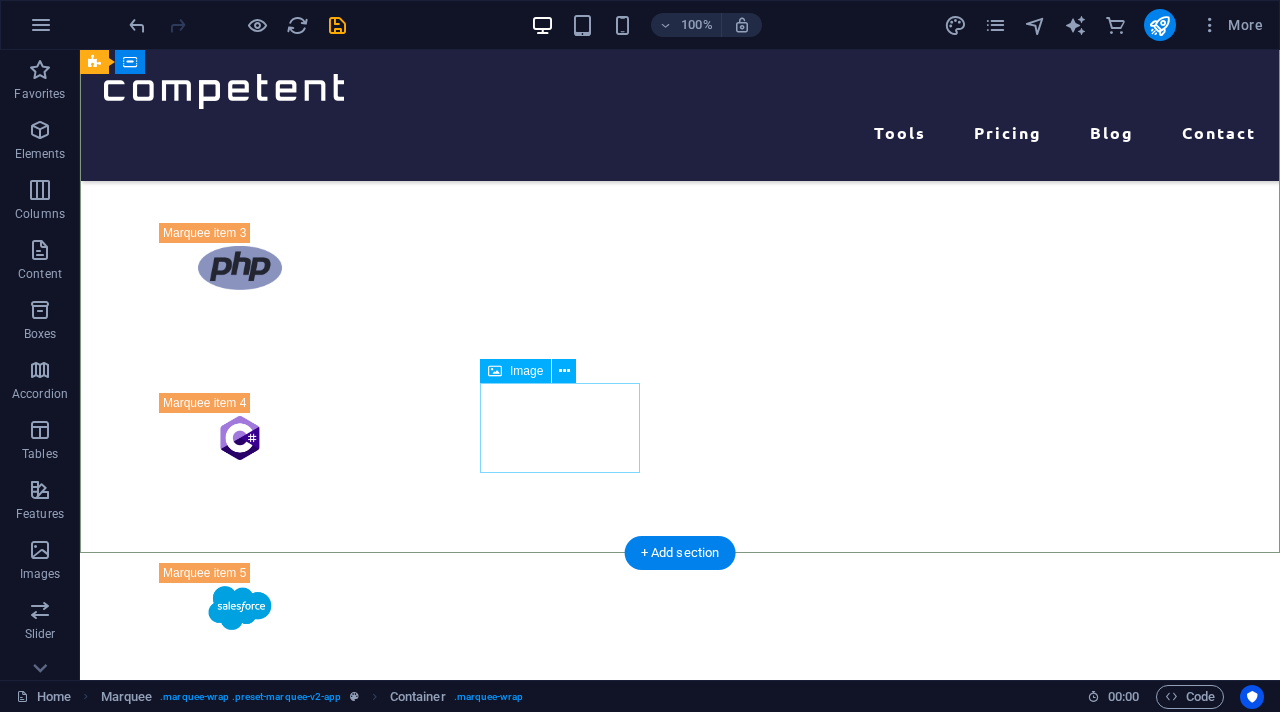 click at bounding box center (240, 1118) 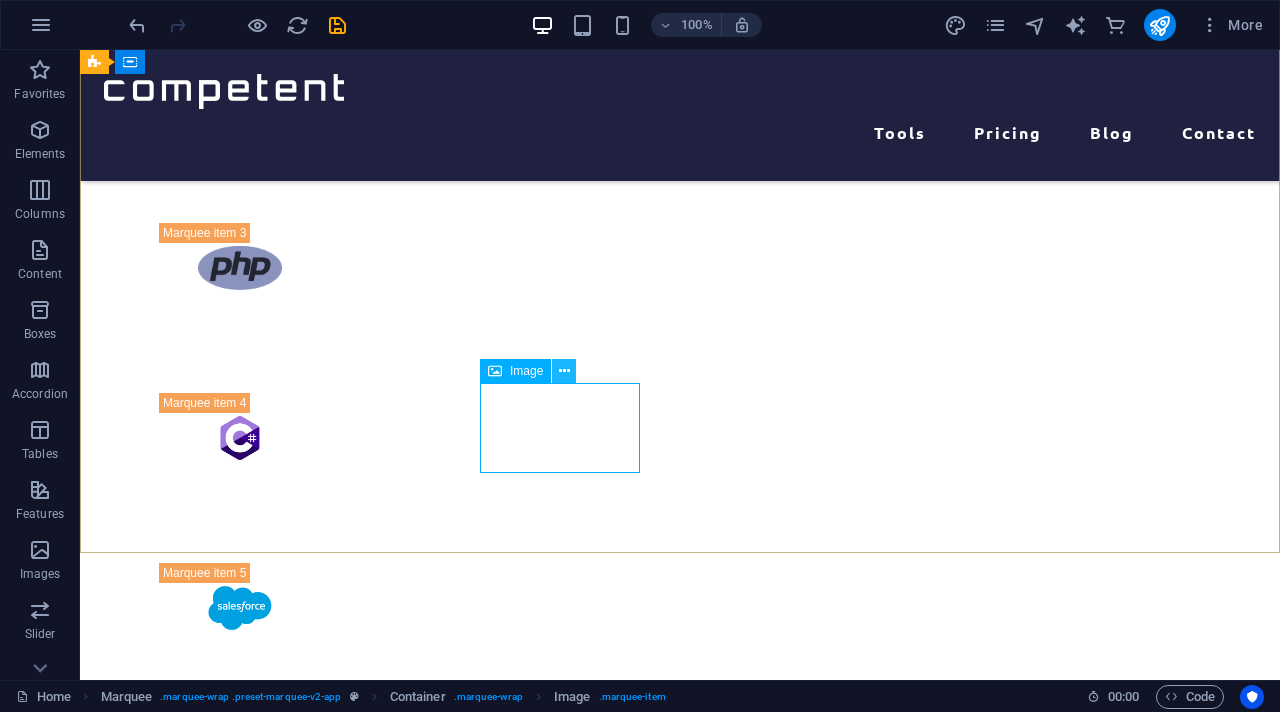 click at bounding box center [564, 371] 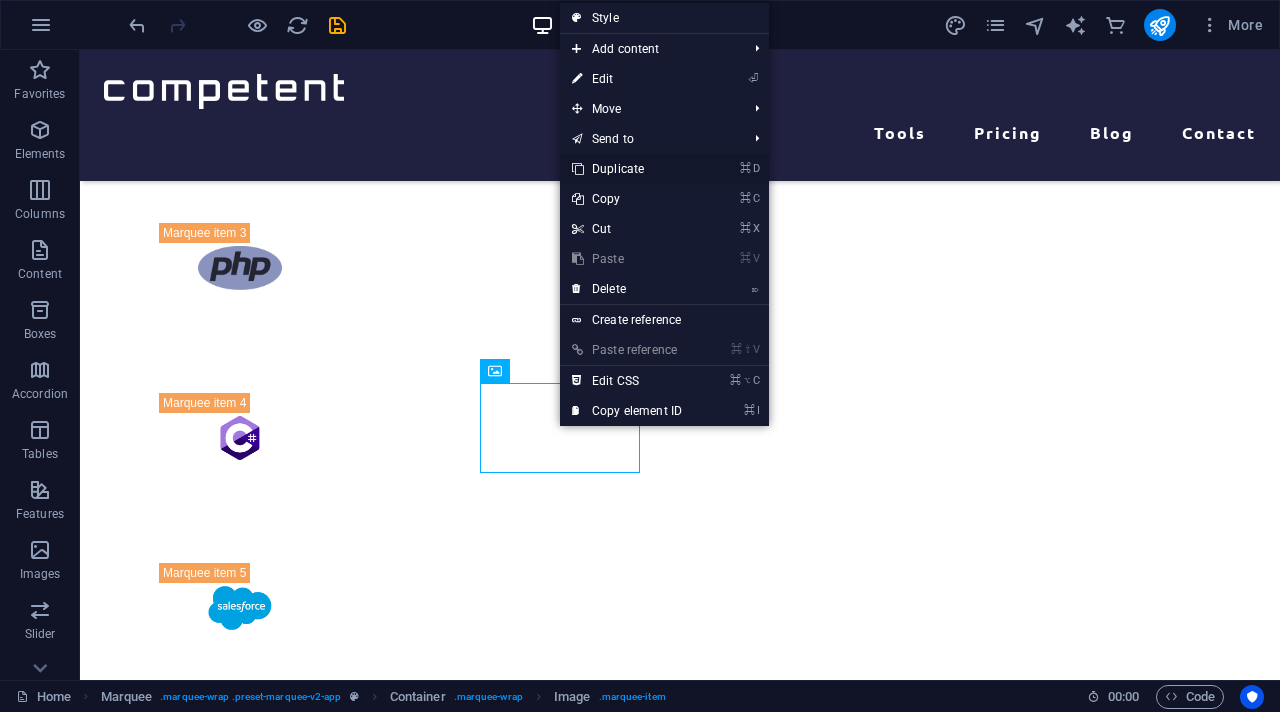 click on "⌘ D  Duplicate" at bounding box center [627, 169] 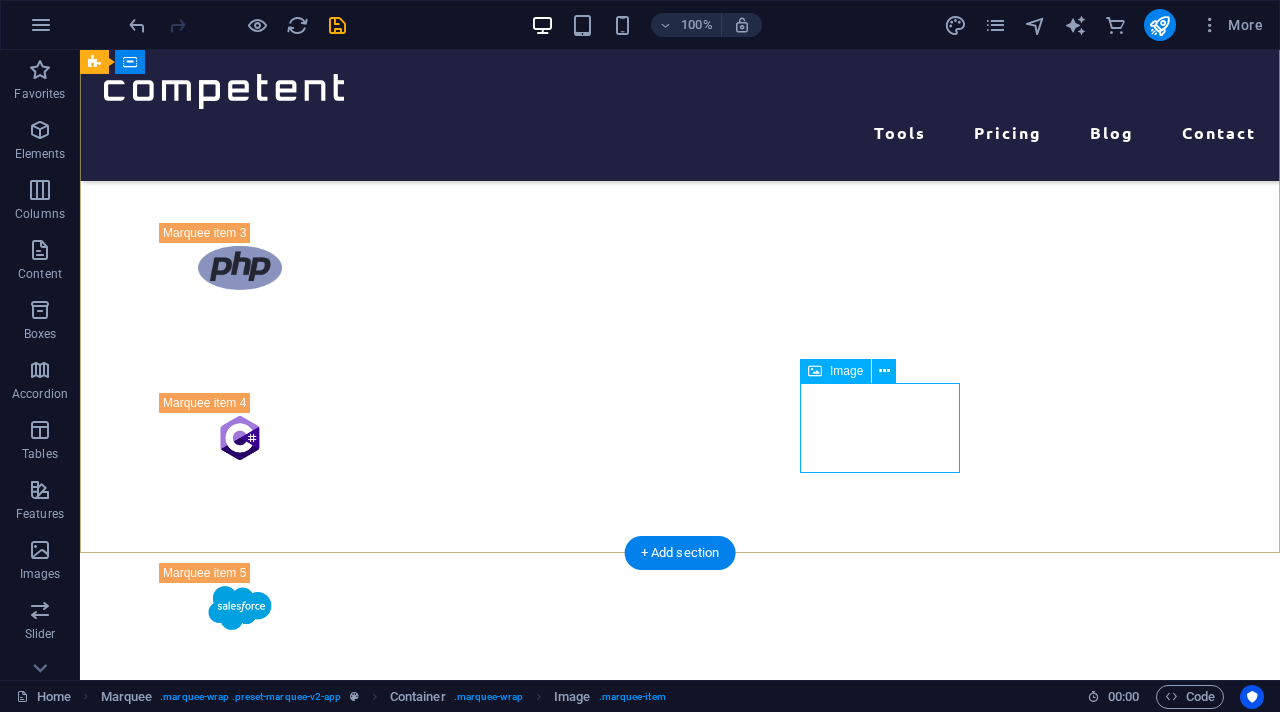 click at bounding box center (240, 1288) 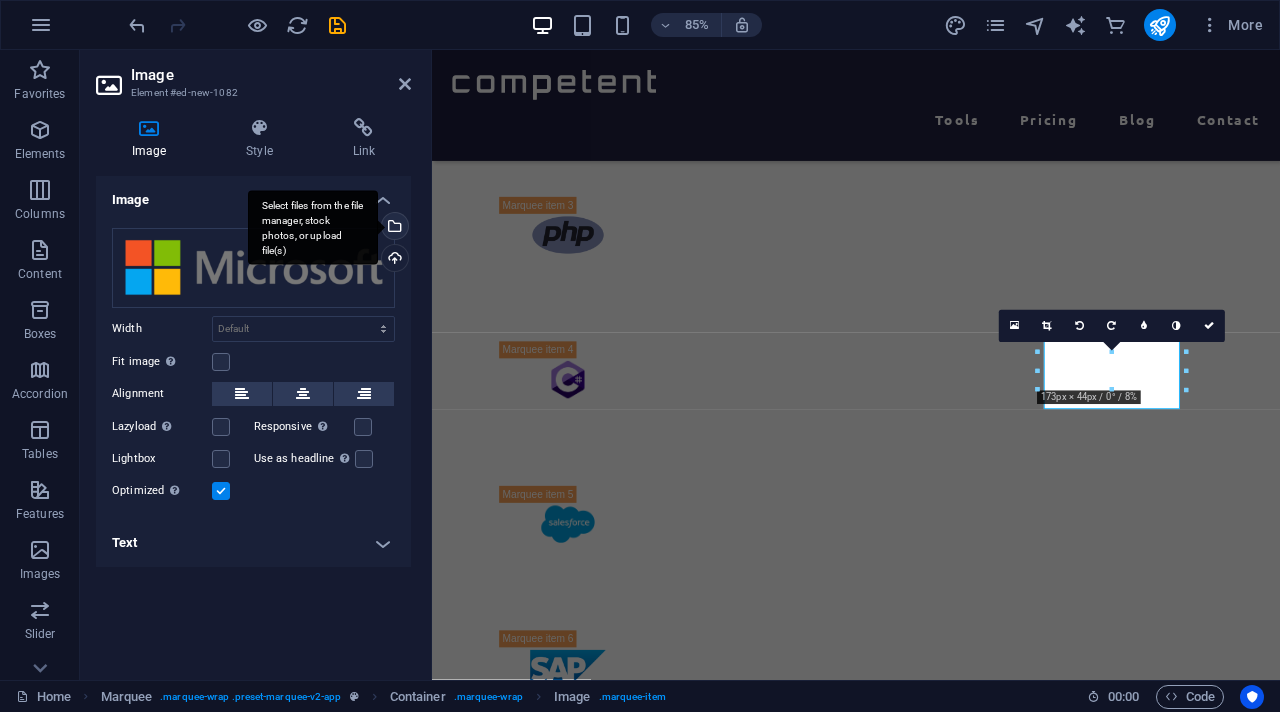 click on "Select files from the file manager, stock photos, or upload file(s)" at bounding box center [393, 228] 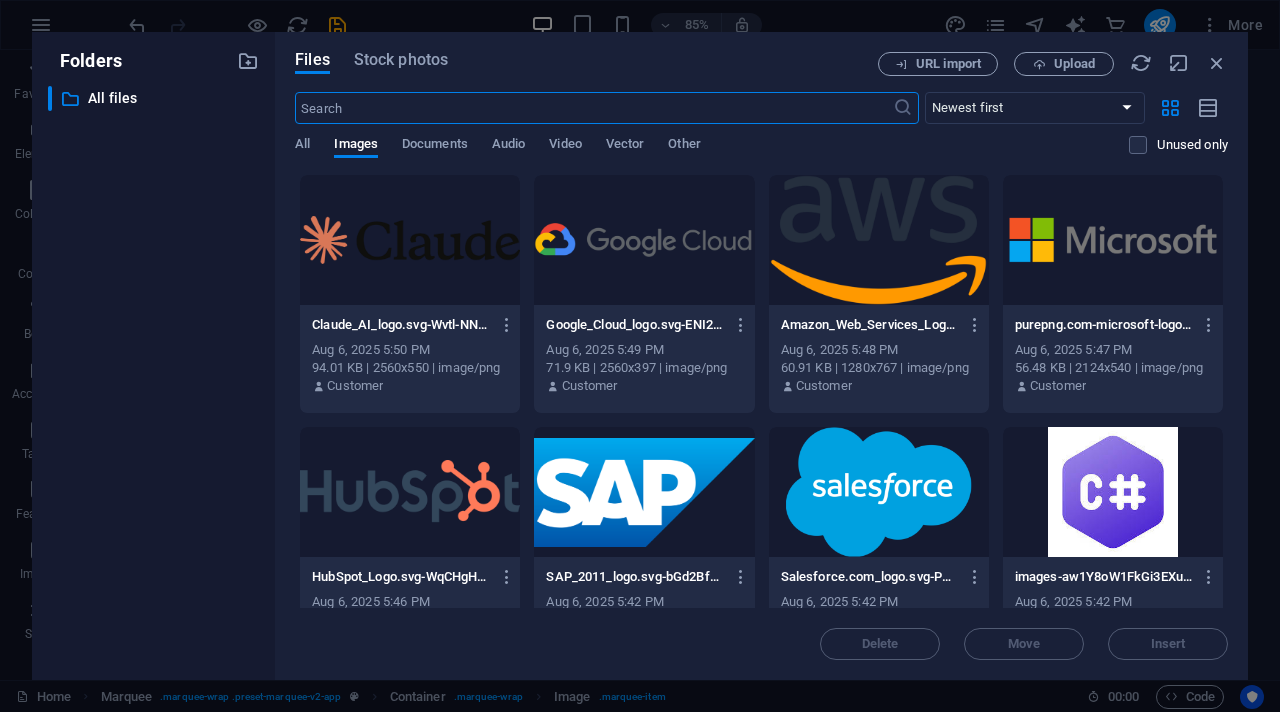 scroll, scrollTop: 2047, scrollLeft: 0, axis: vertical 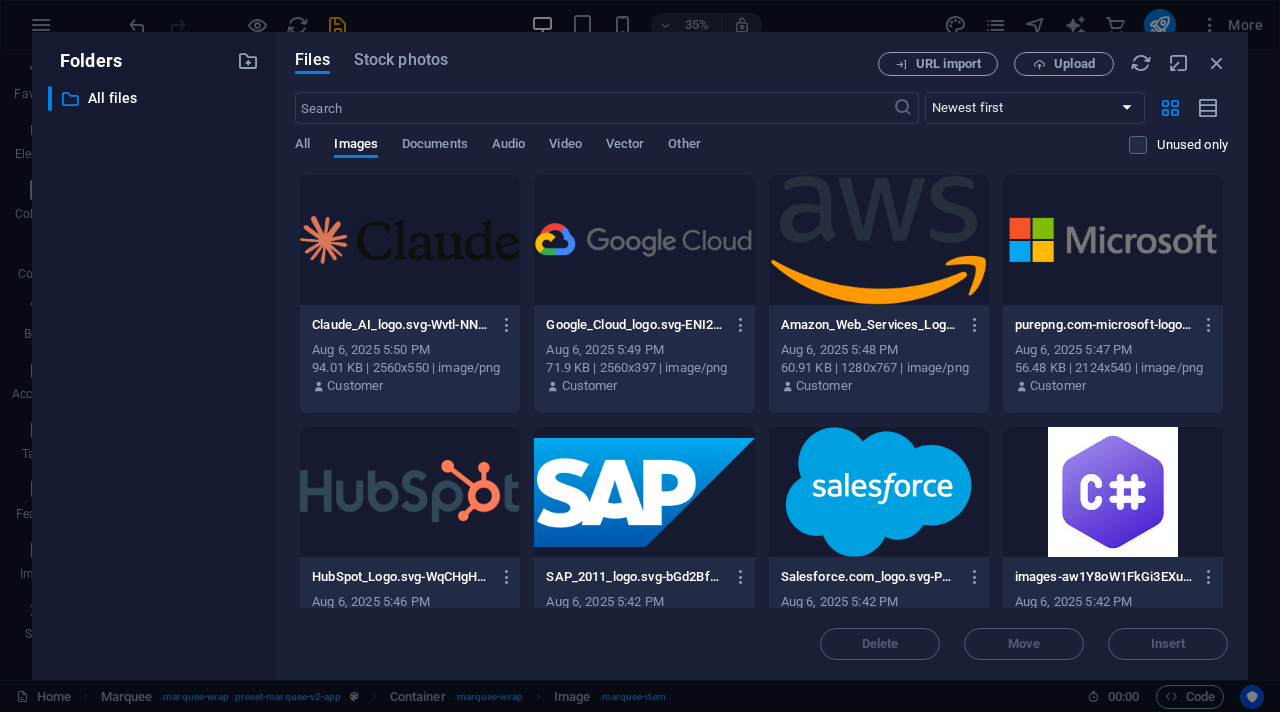 click at bounding box center [879, 240] 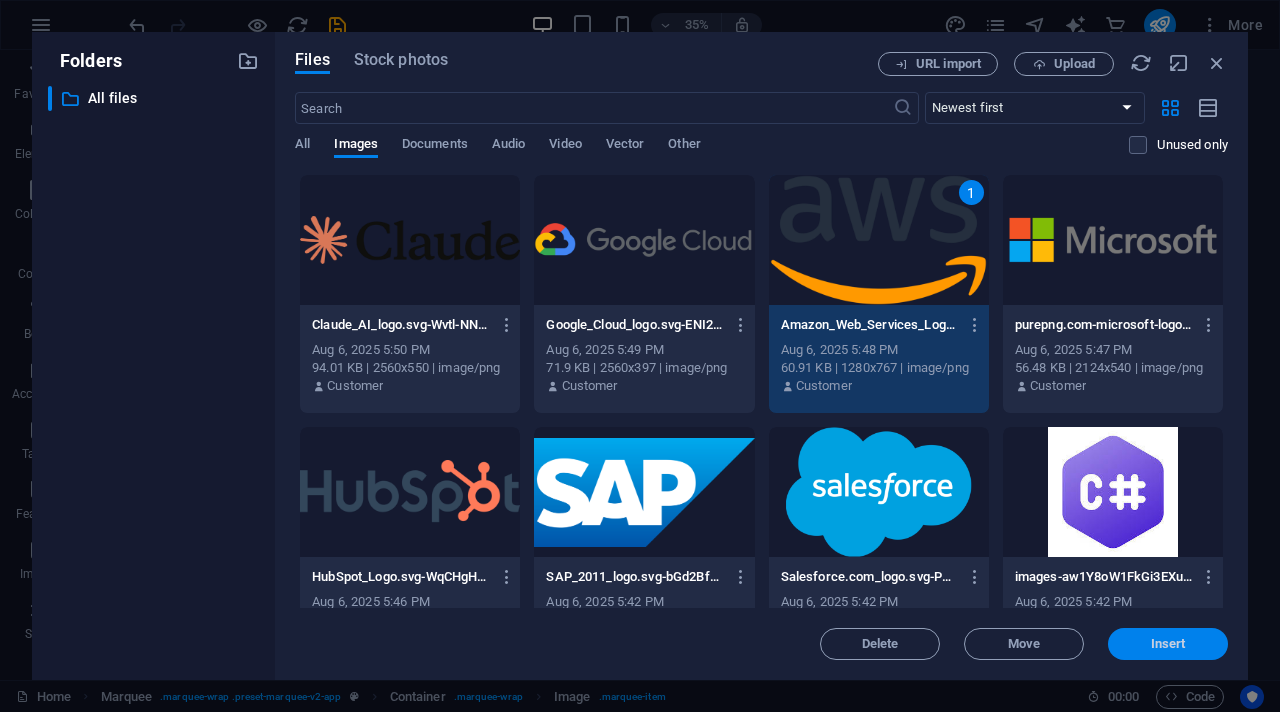 click on "Insert" at bounding box center [1168, 644] 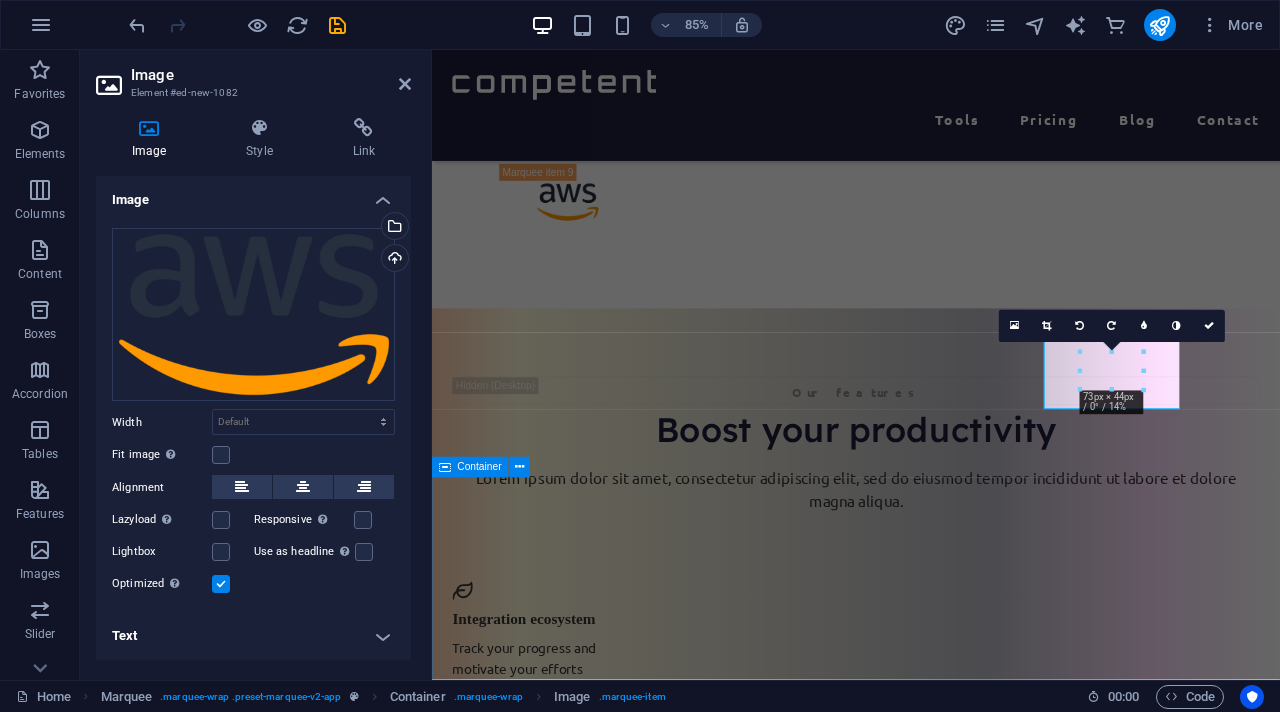 scroll, scrollTop: 988, scrollLeft: 0, axis: vertical 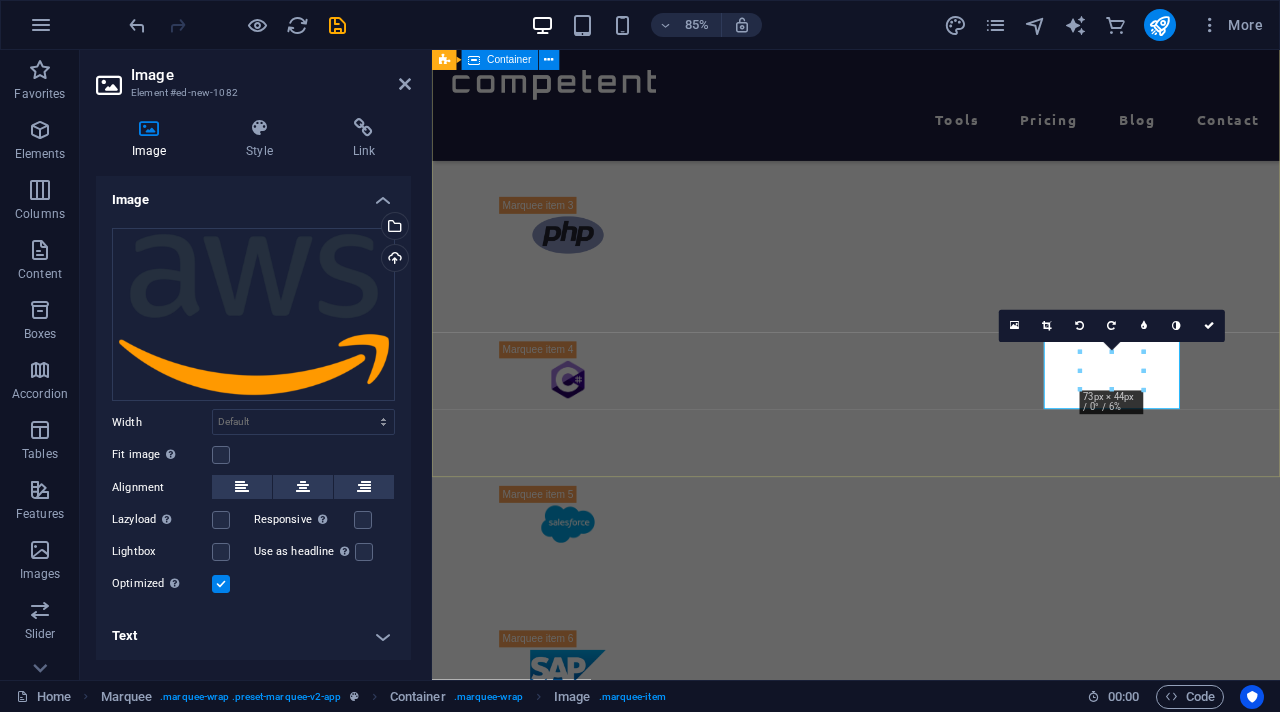 click at bounding box center (931, 608) 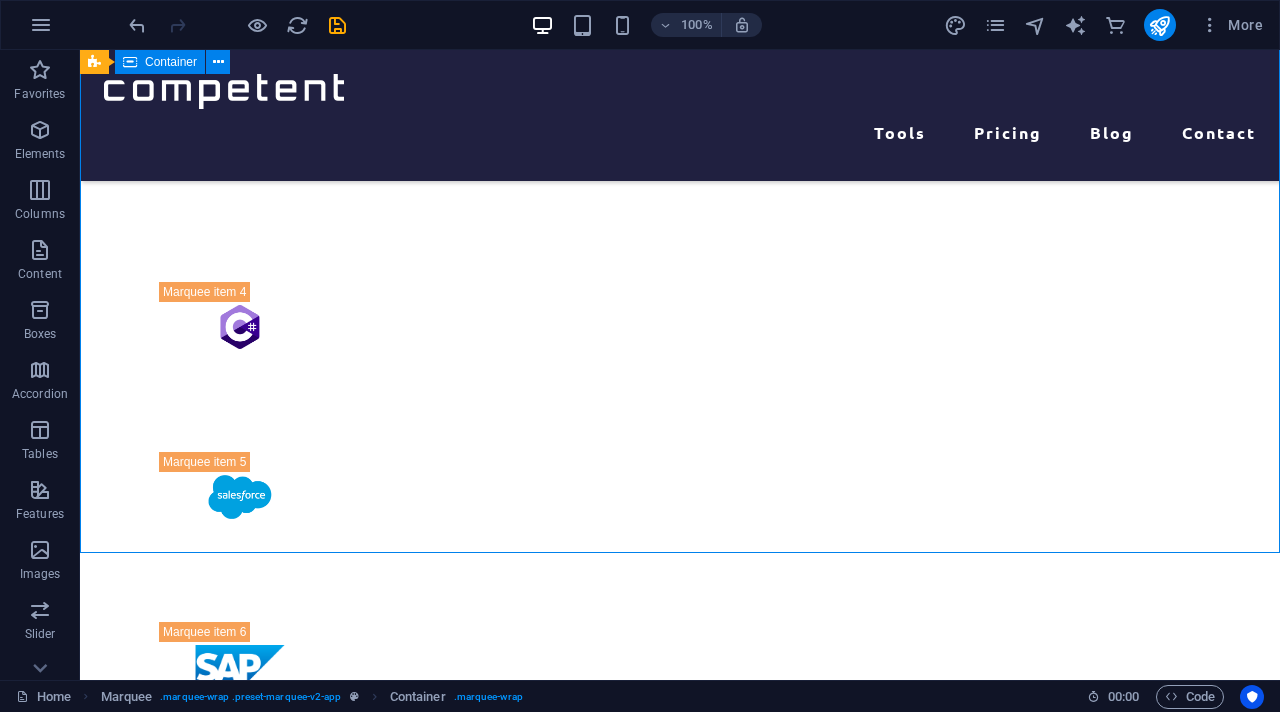 scroll, scrollTop: 877, scrollLeft: 0, axis: vertical 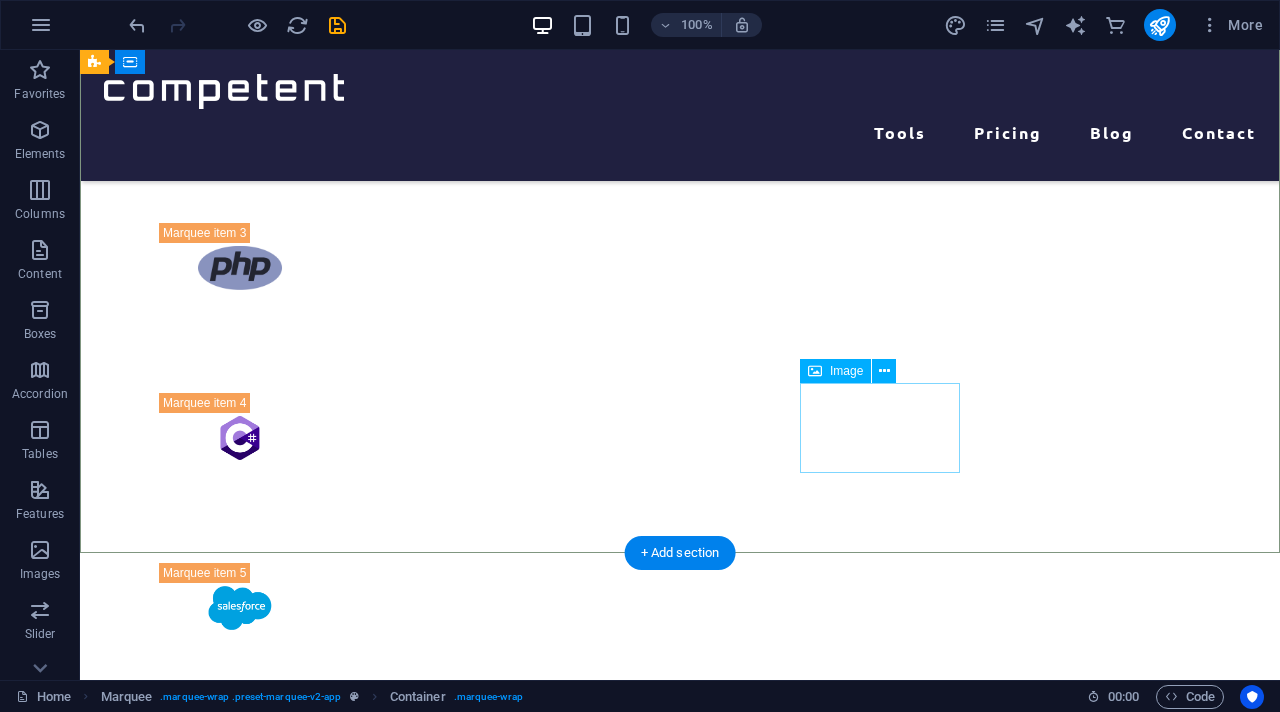 click at bounding box center (240, 1288) 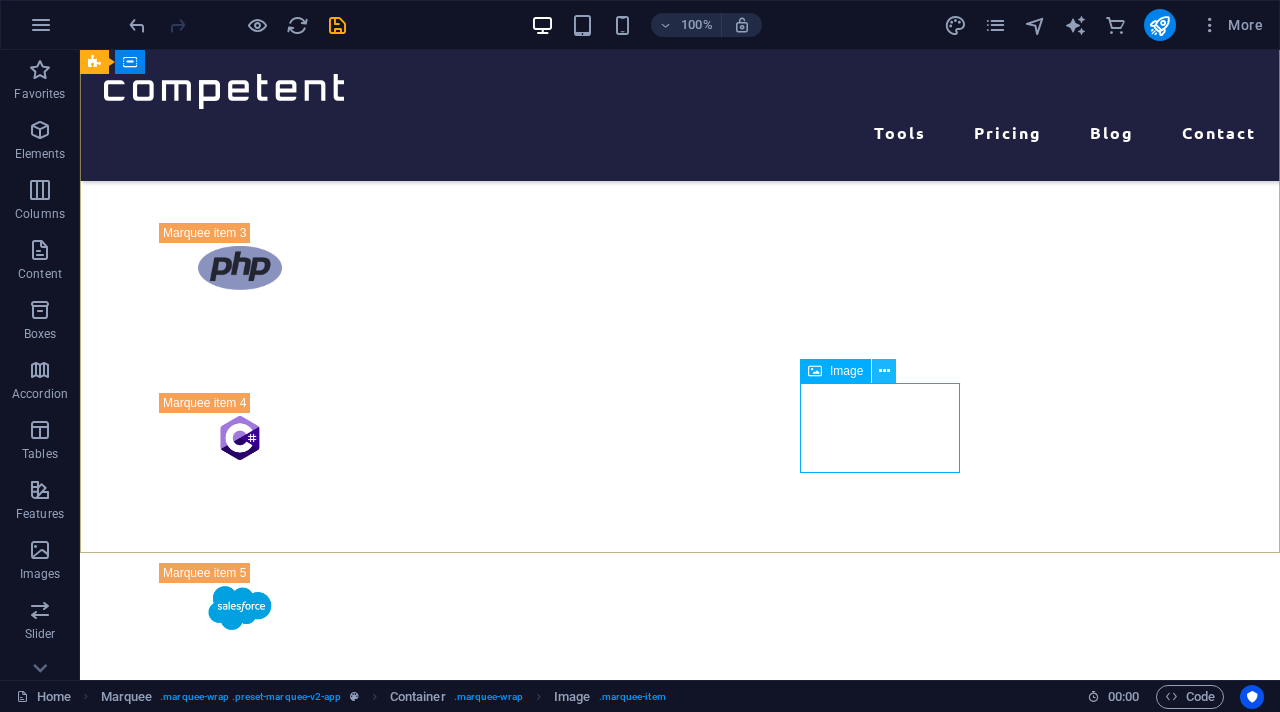 click at bounding box center (884, 371) 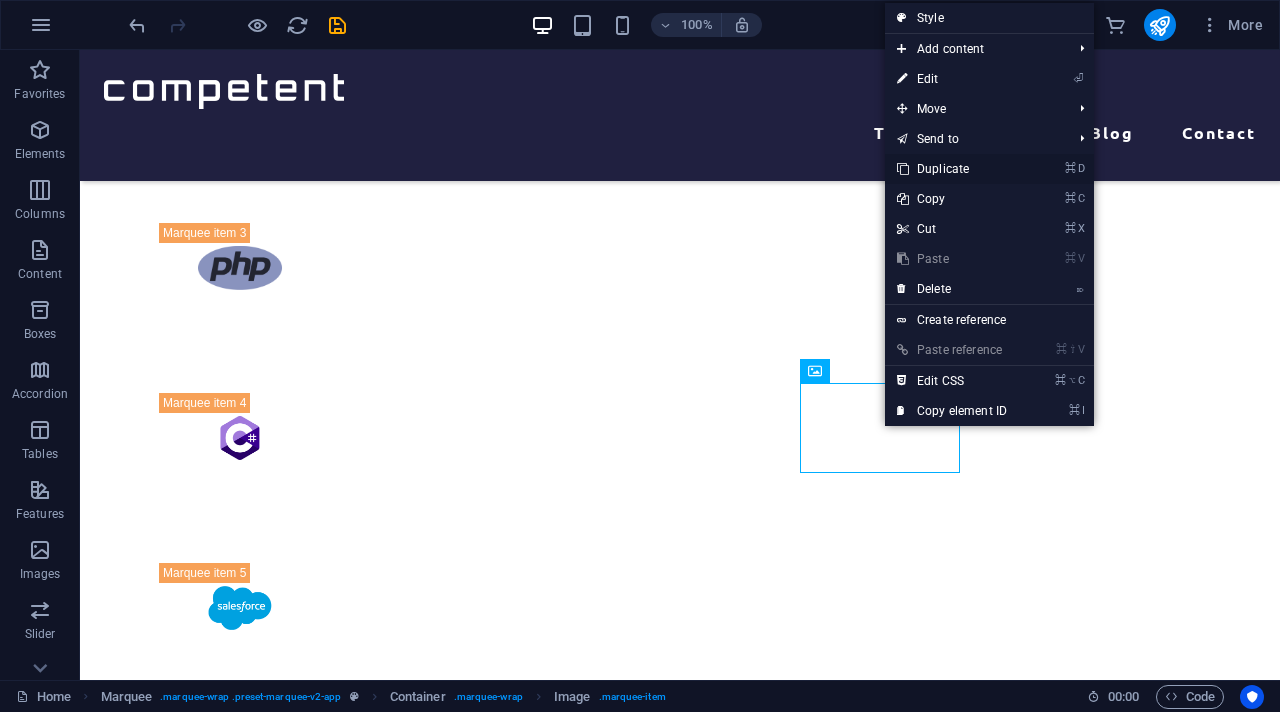 click on "⌘ D  Duplicate" at bounding box center [952, 169] 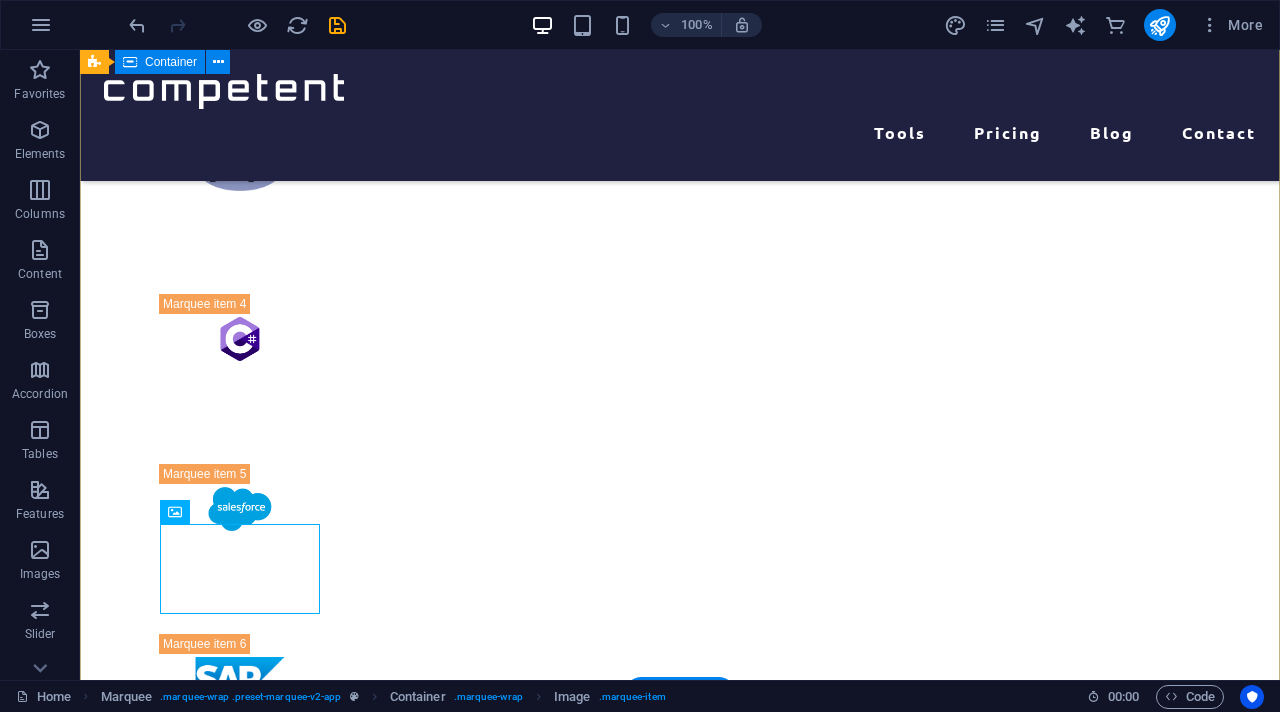 scroll, scrollTop: 986, scrollLeft: 0, axis: vertical 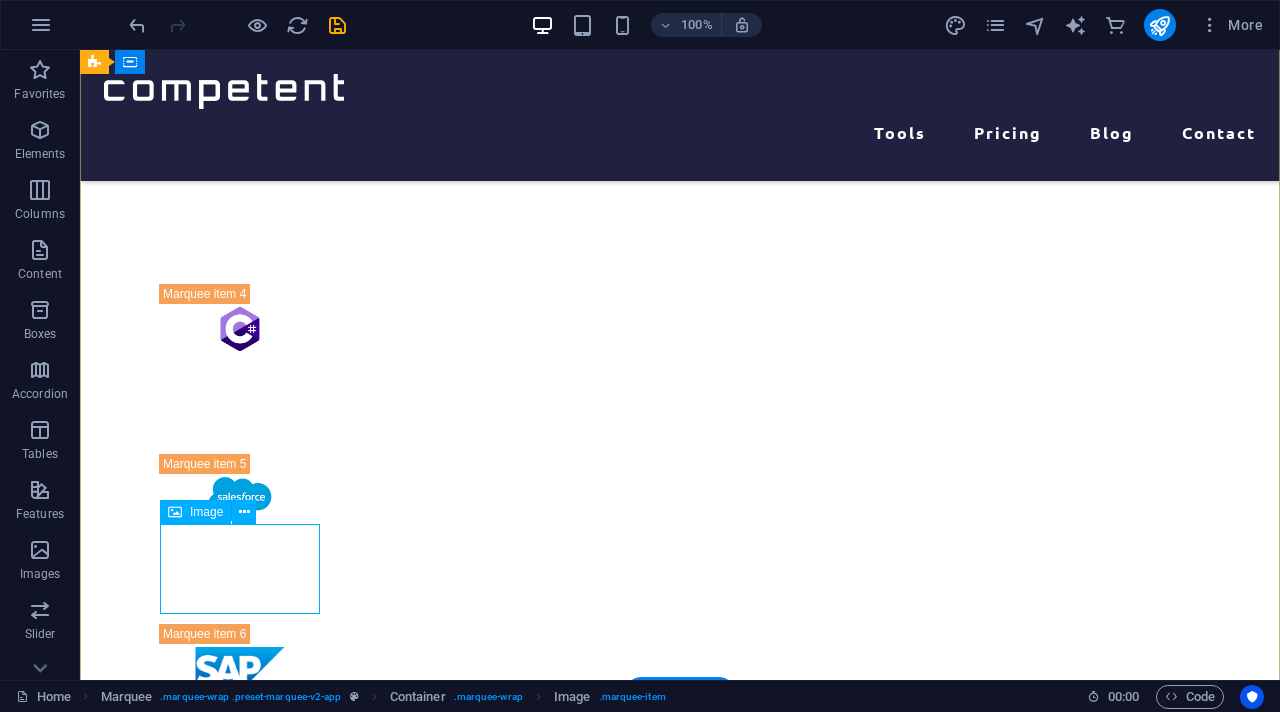 click at bounding box center [240, 1349] 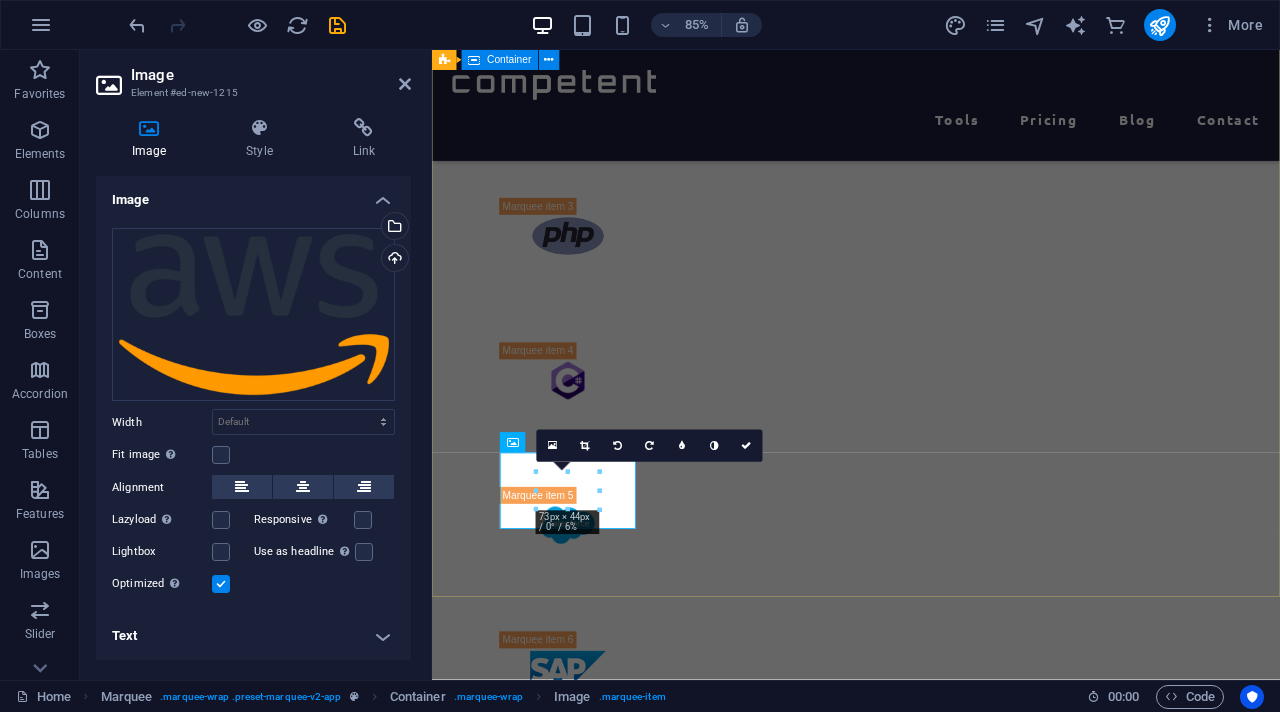 scroll, scrollTop: 1097, scrollLeft: 0, axis: vertical 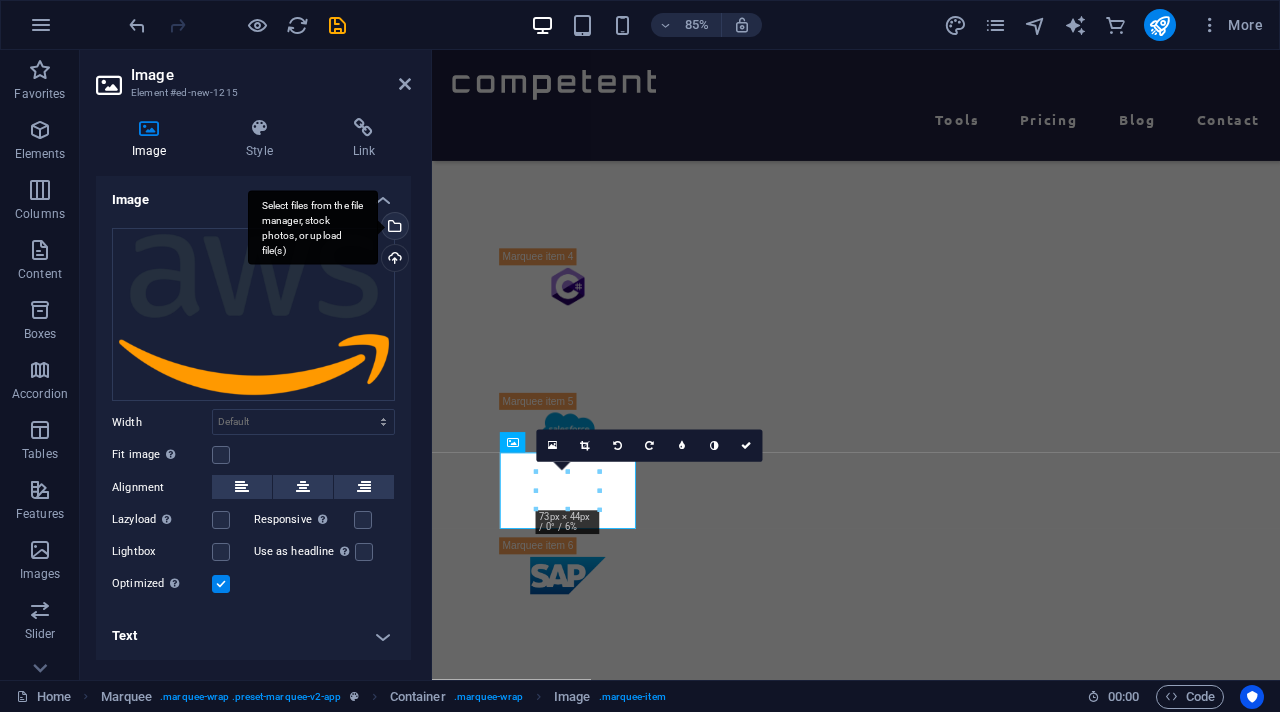 click on "Select files from the file manager, stock photos, or upload file(s)" at bounding box center (313, 227) 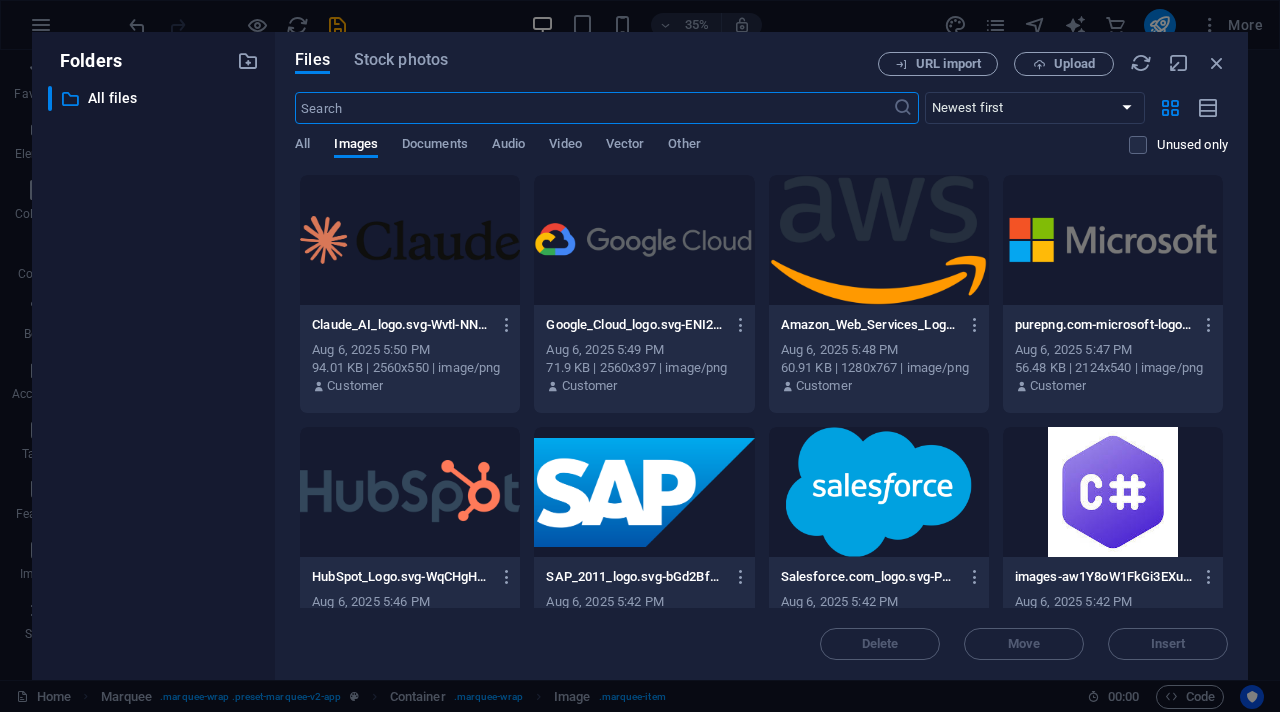 scroll, scrollTop: 2156, scrollLeft: 0, axis: vertical 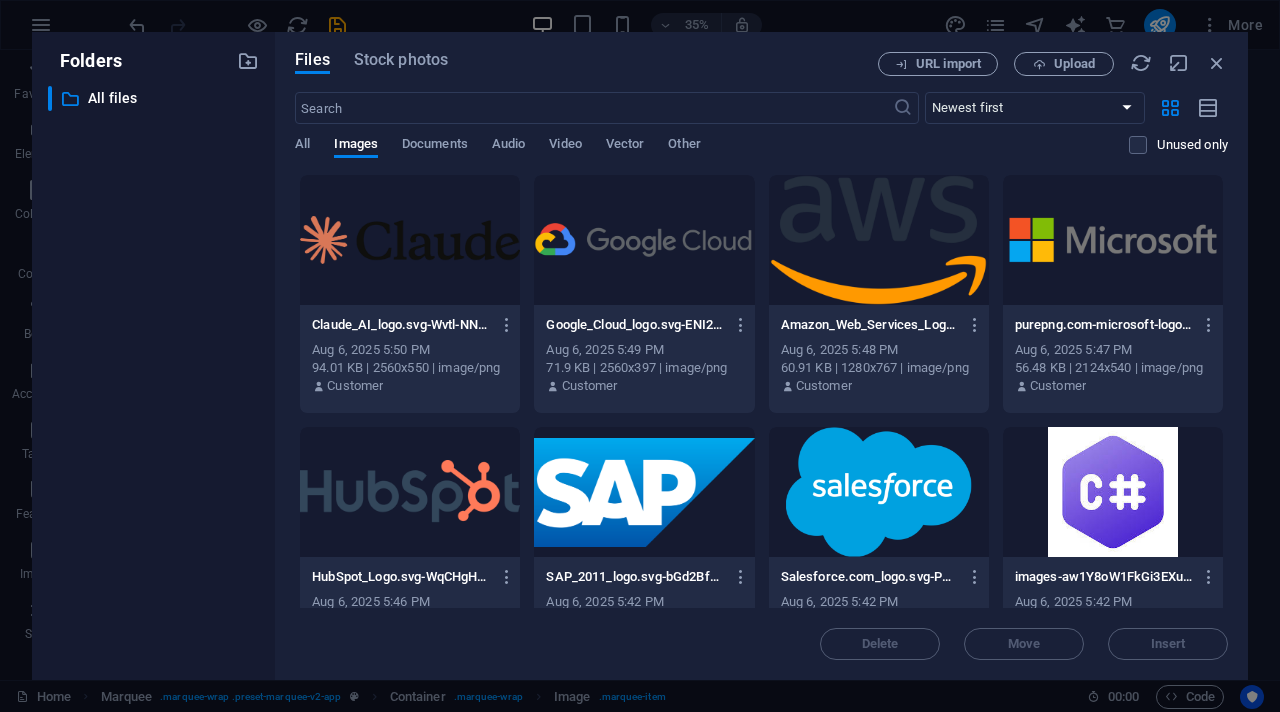 click at bounding box center (644, 240) 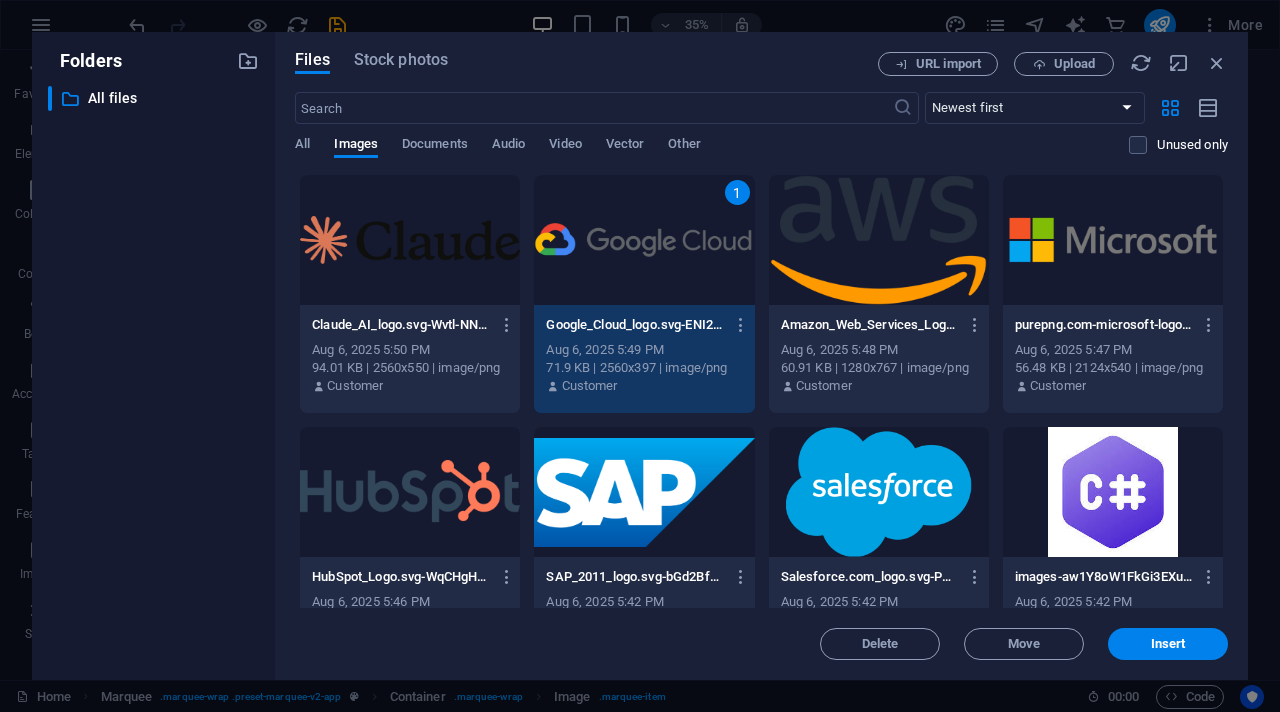 click on "1" at bounding box center (644, 240) 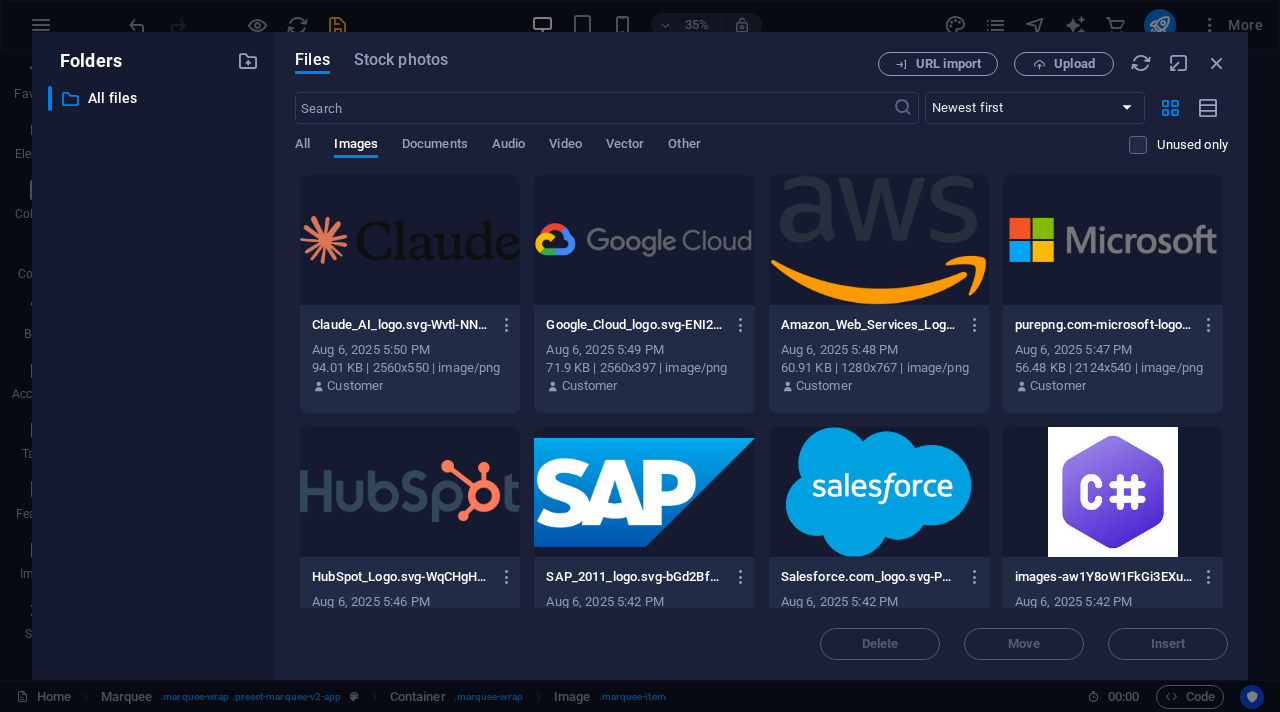 click at bounding box center [644, 240] 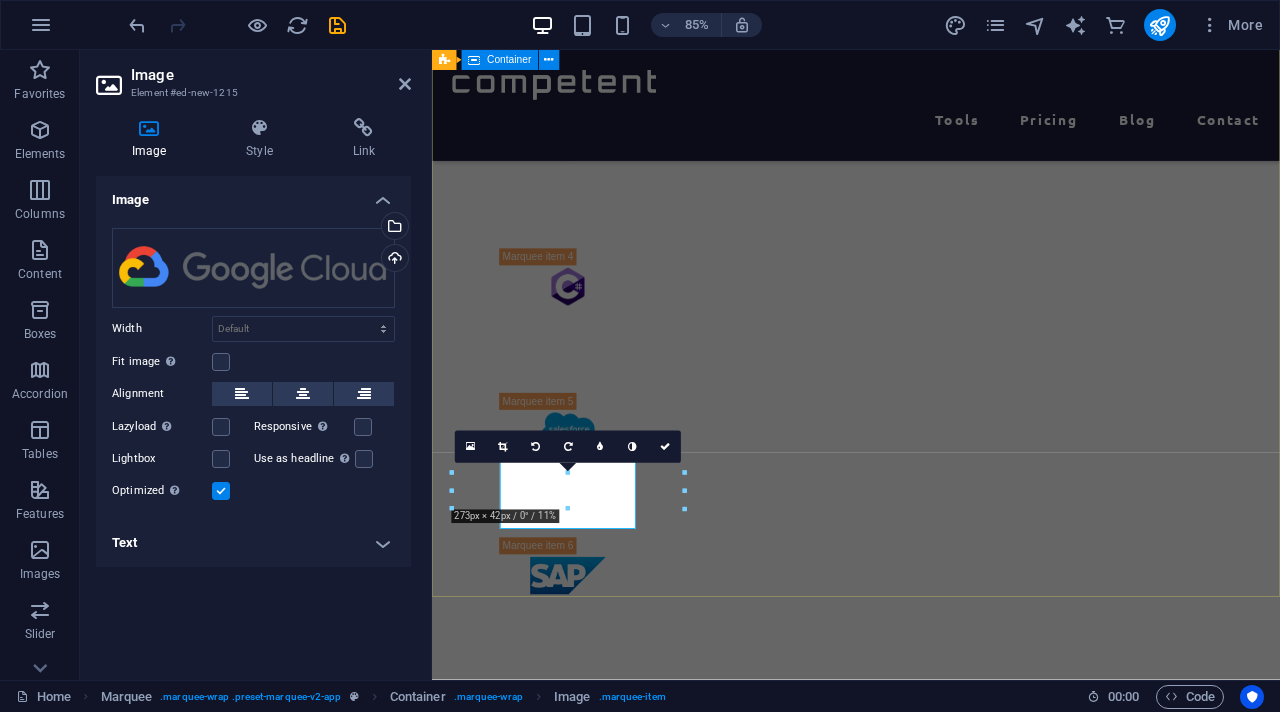 click at bounding box center [931, 584] 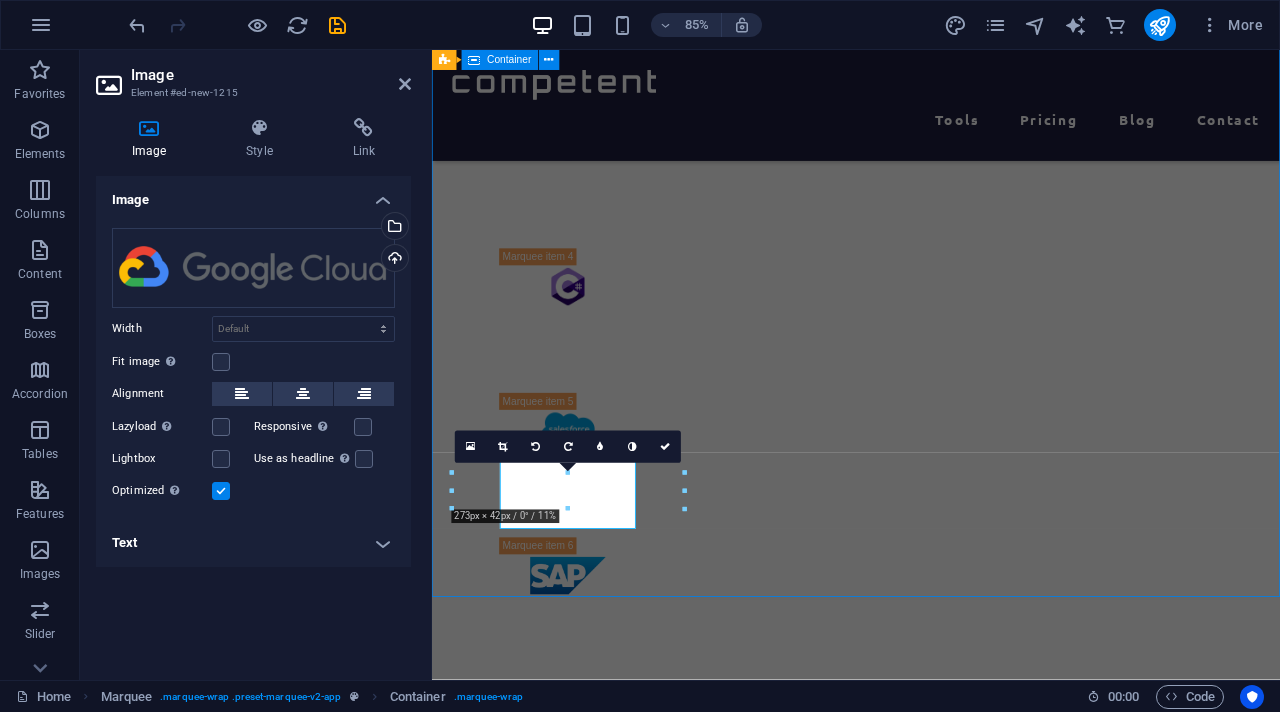 scroll, scrollTop: 986, scrollLeft: 0, axis: vertical 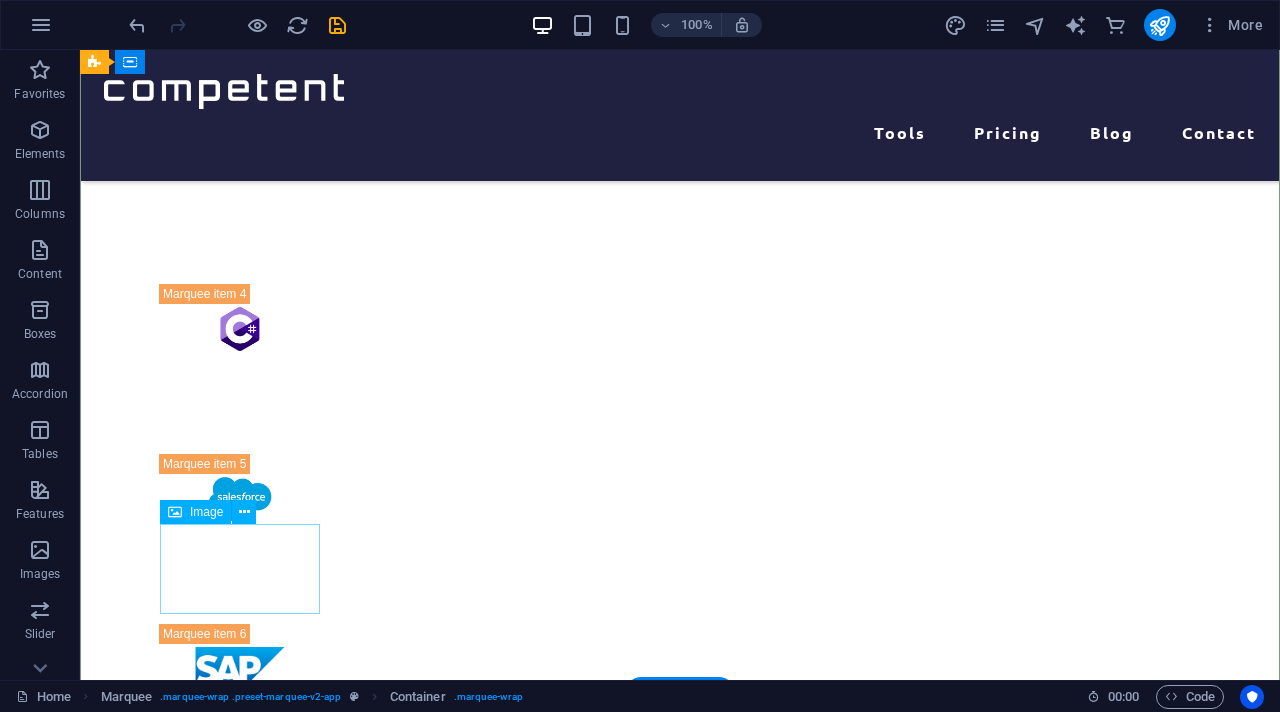 click at bounding box center (240, 1349) 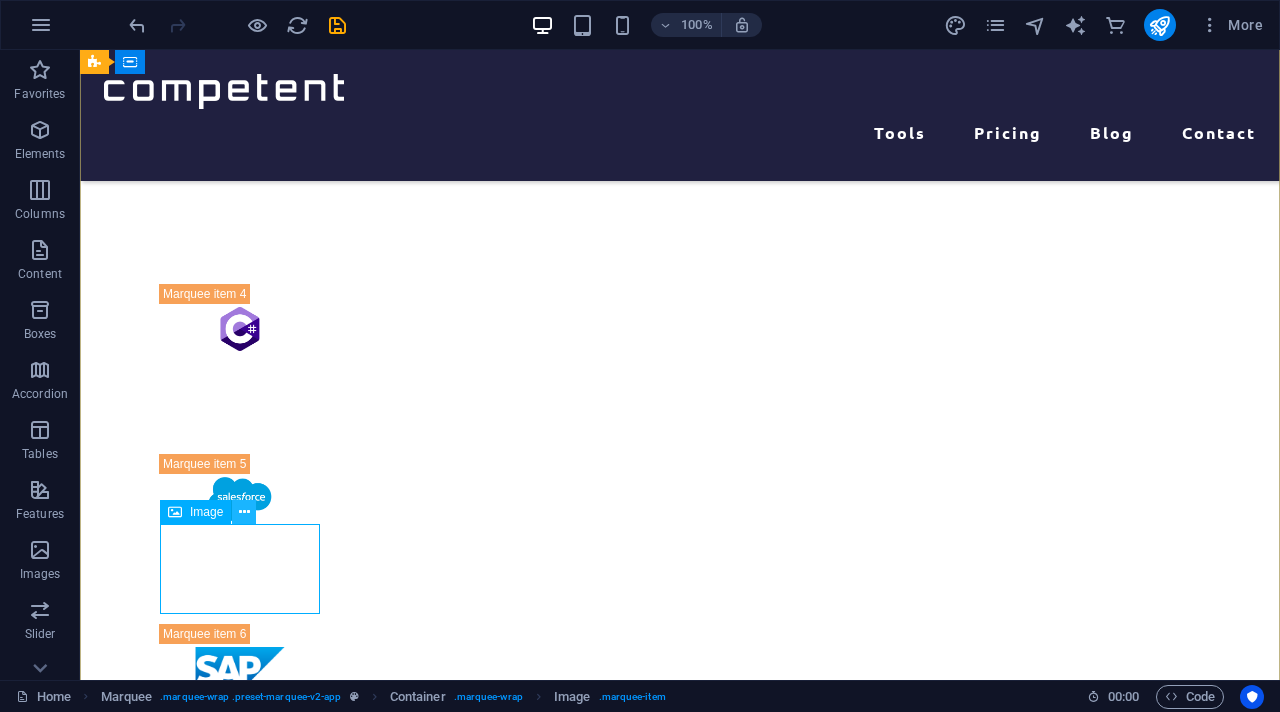 click at bounding box center [244, 512] 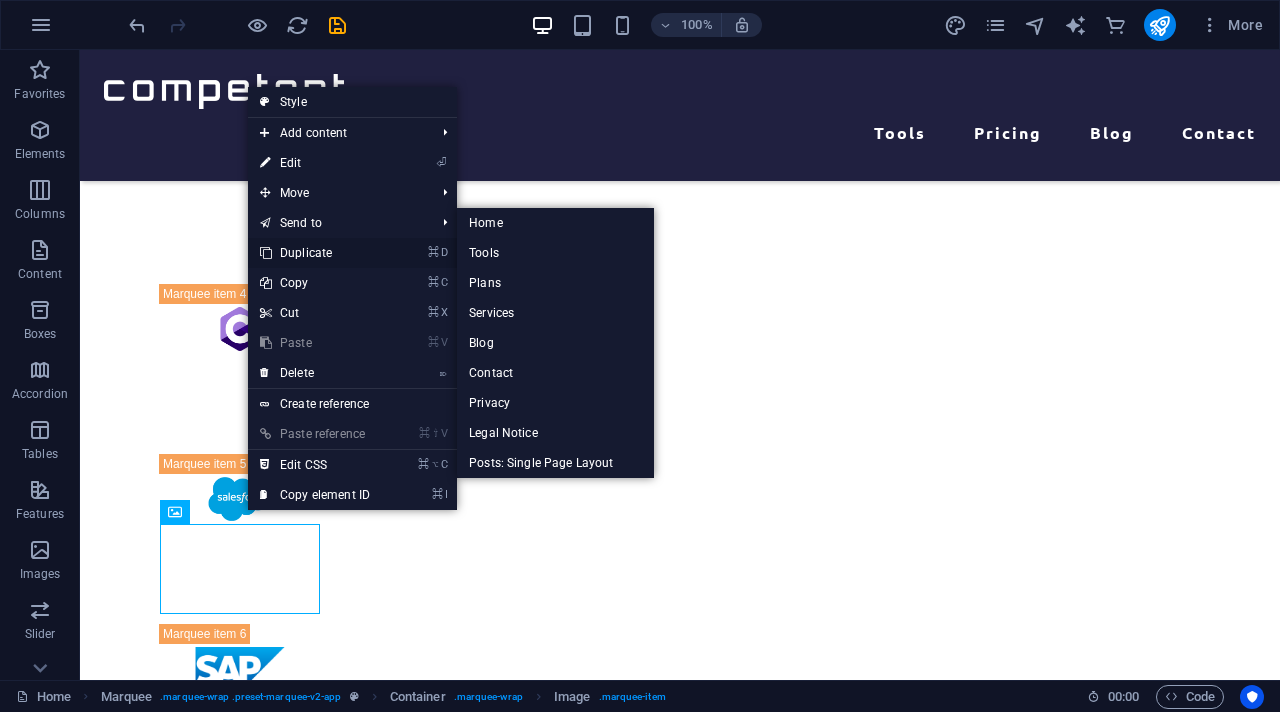 click on "⌘ D  Duplicate" at bounding box center [315, 253] 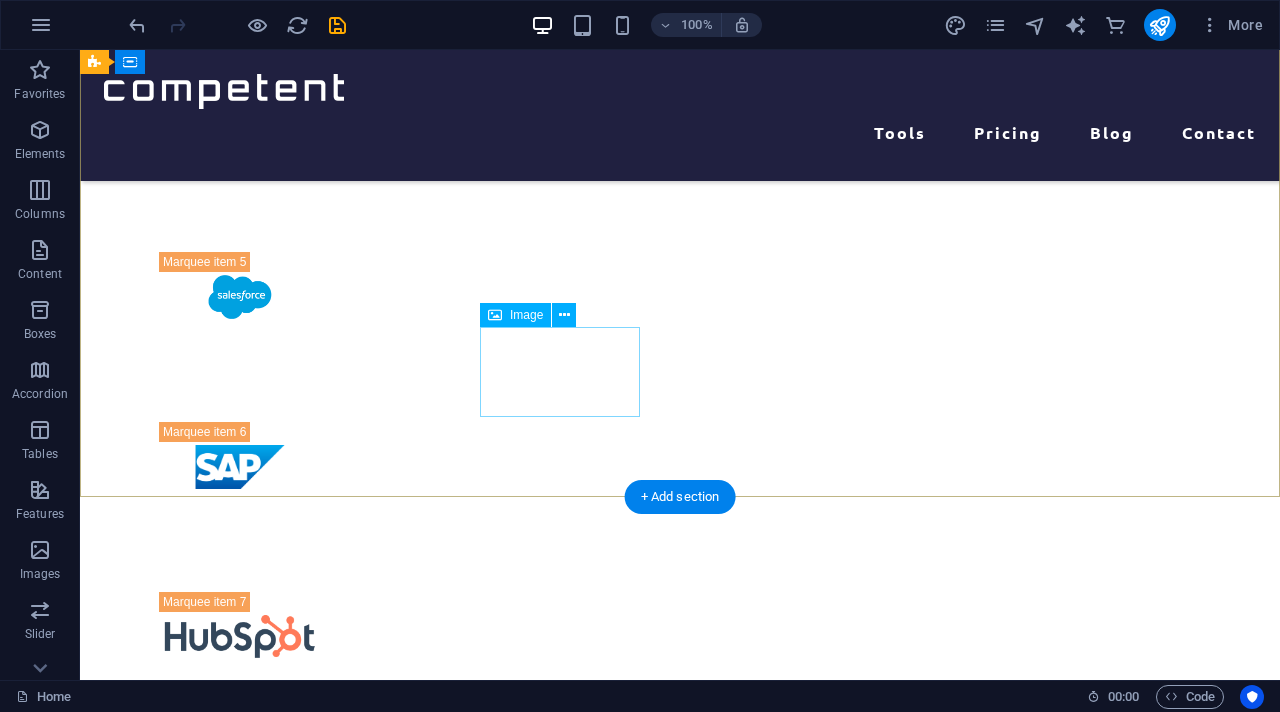 scroll, scrollTop: 1169, scrollLeft: 0, axis: vertical 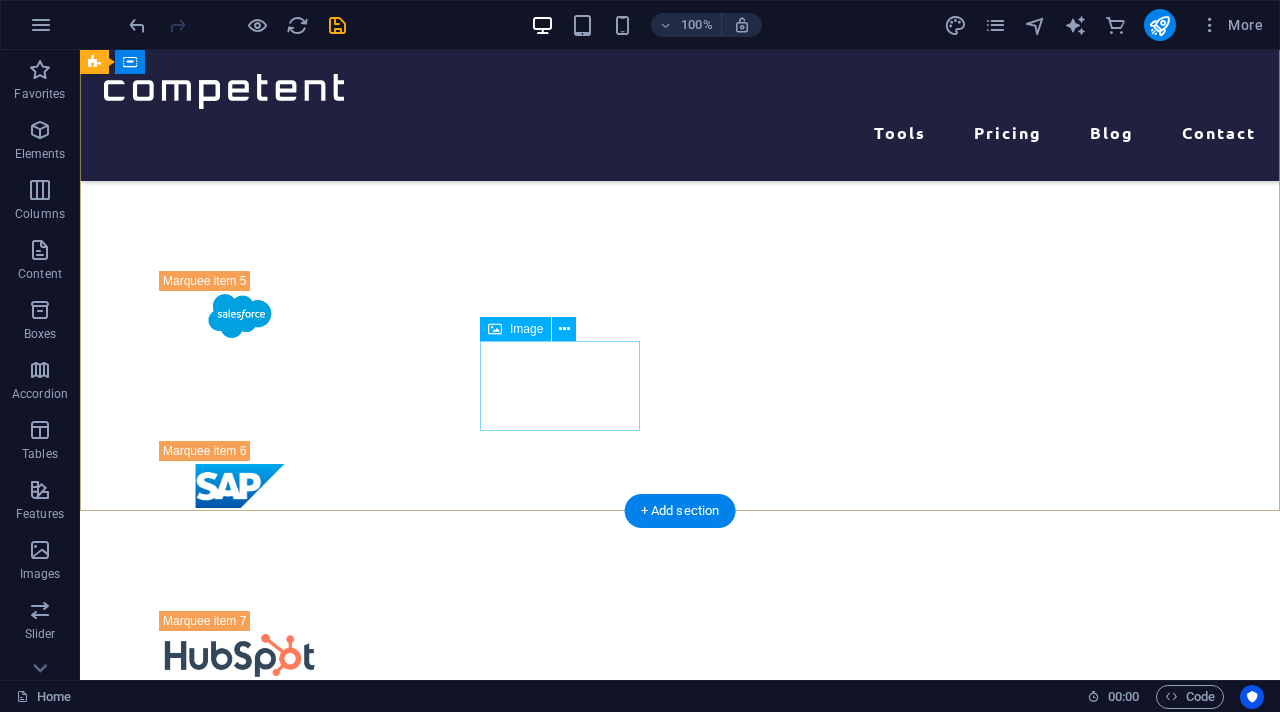 click at bounding box center (240, 1336) 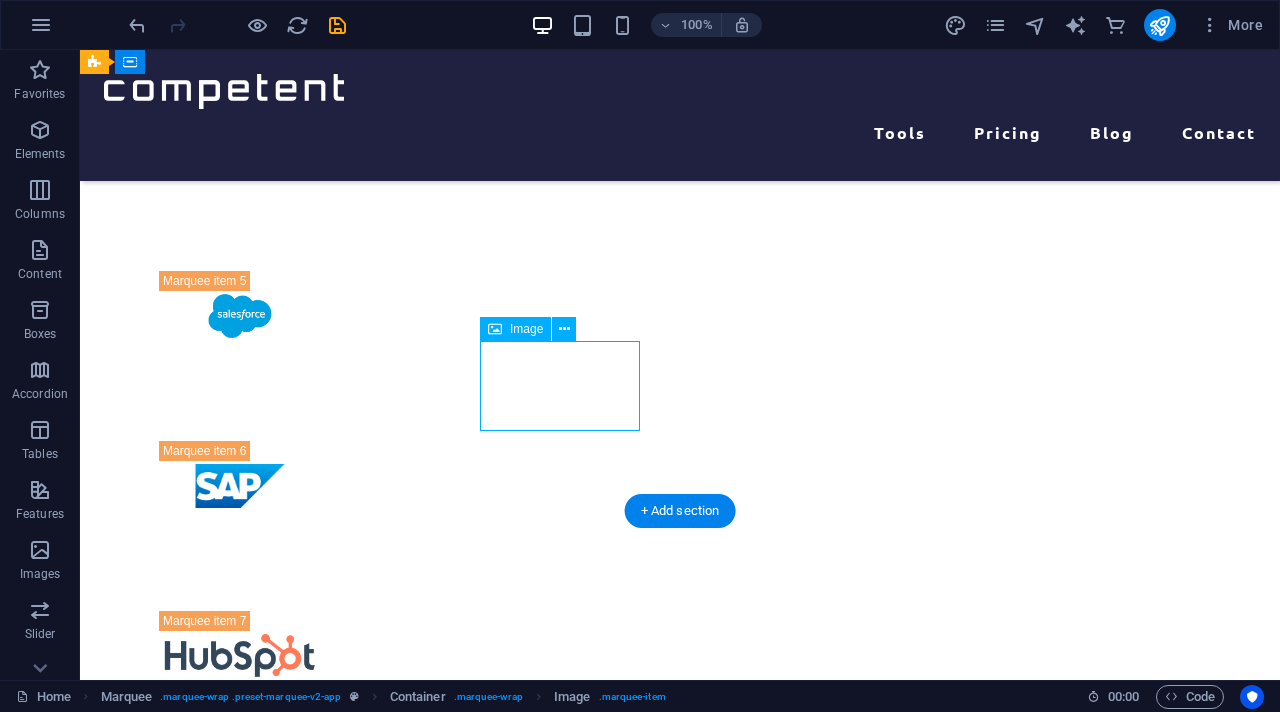 click at bounding box center [240, 1336] 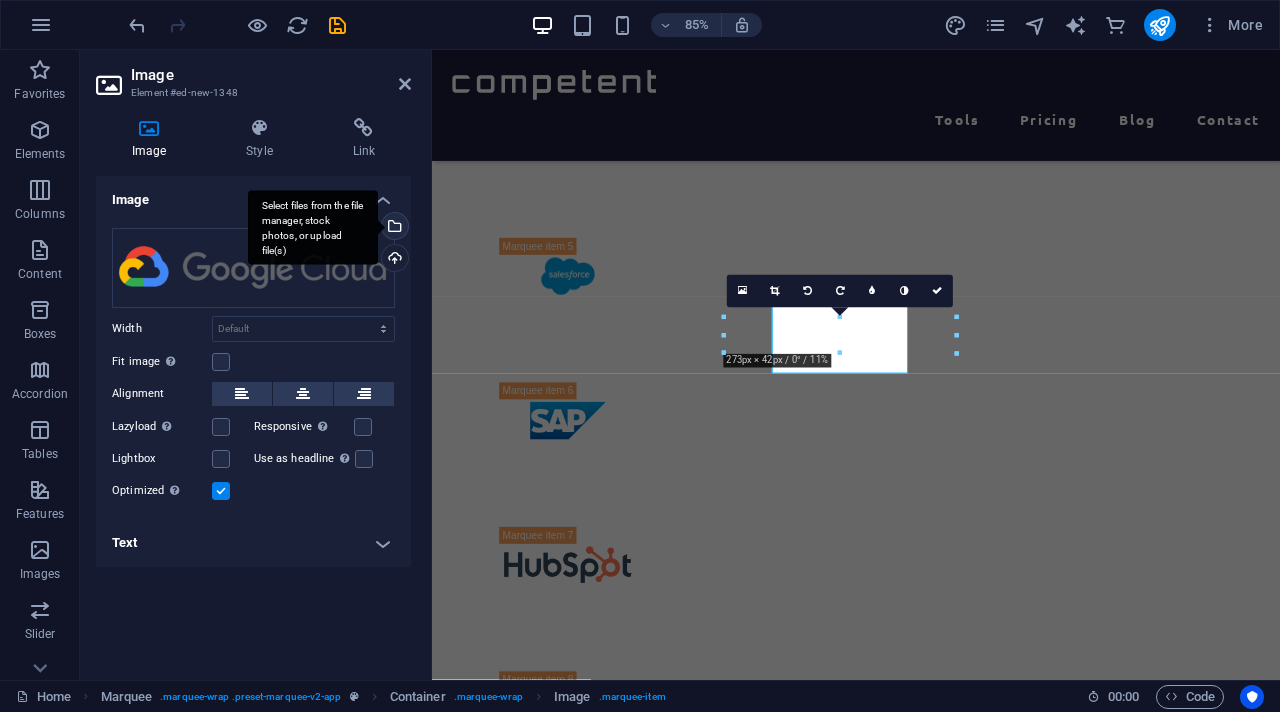 click on "Select files from the file manager, stock photos, or upload file(s)" at bounding box center [313, 227] 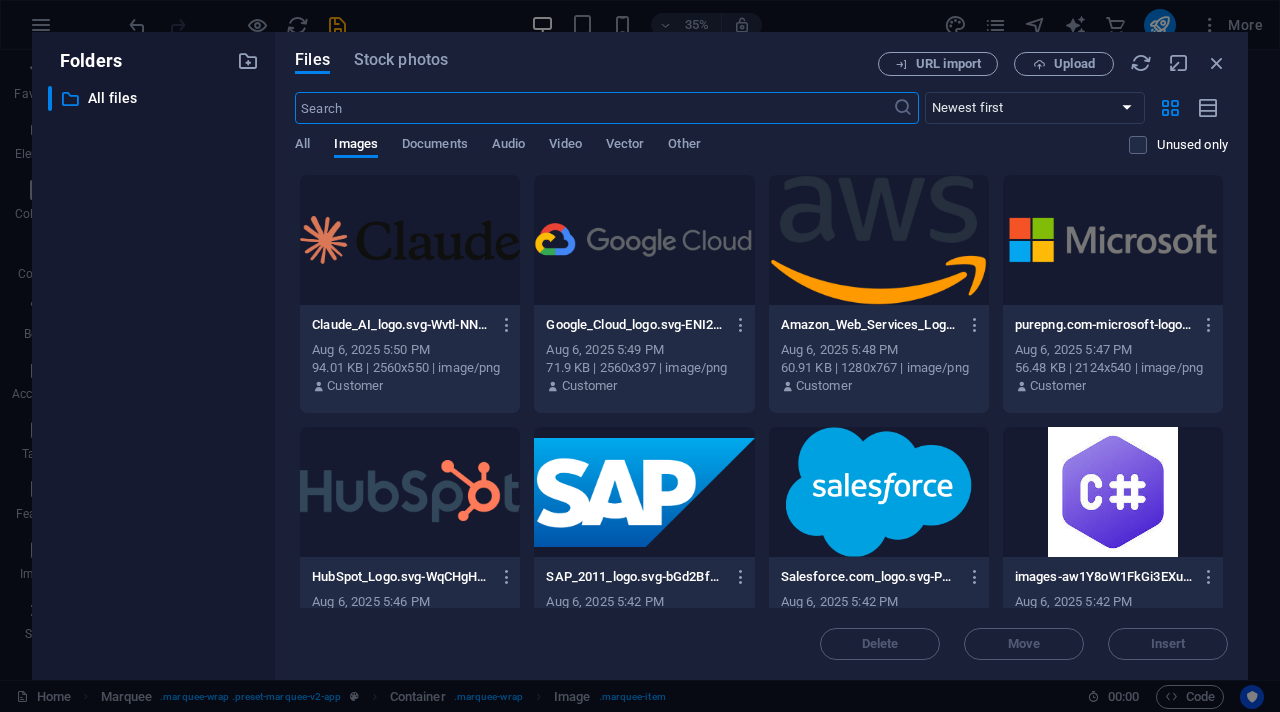 scroll, scrollTop: 2339, scrollLeft: 0, axis: vertical 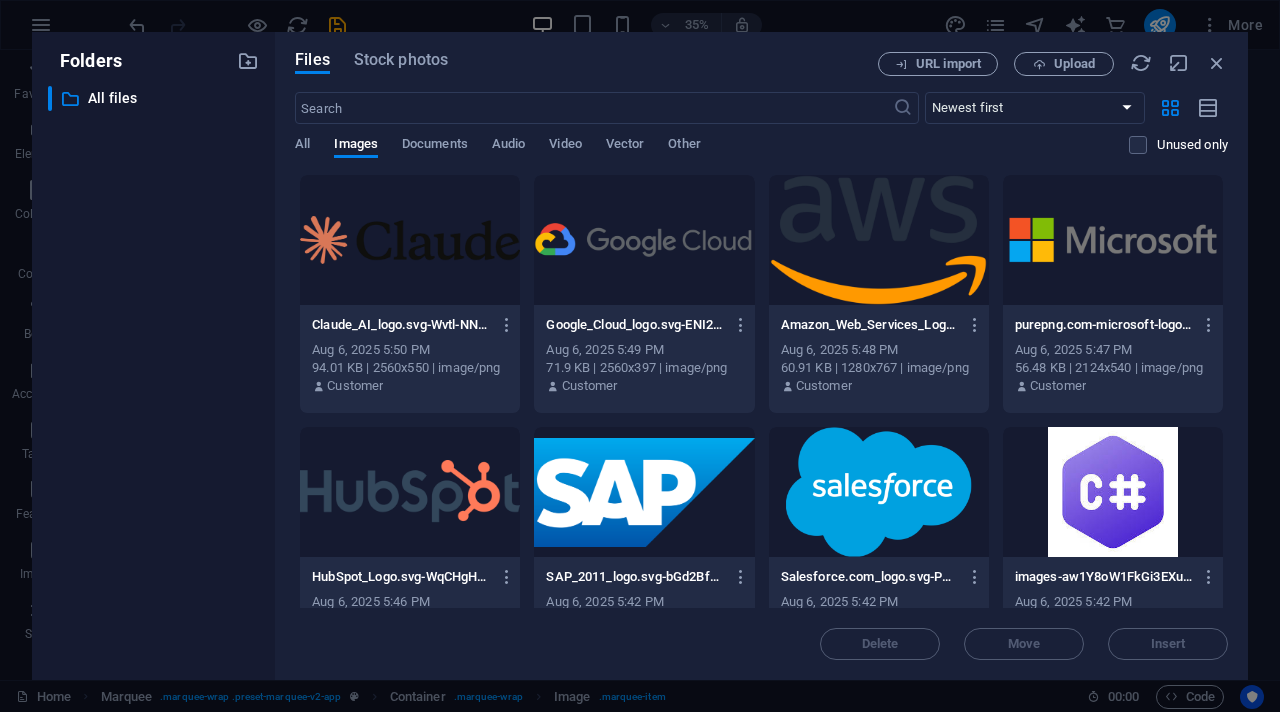 click at bounding box center (410, 240) 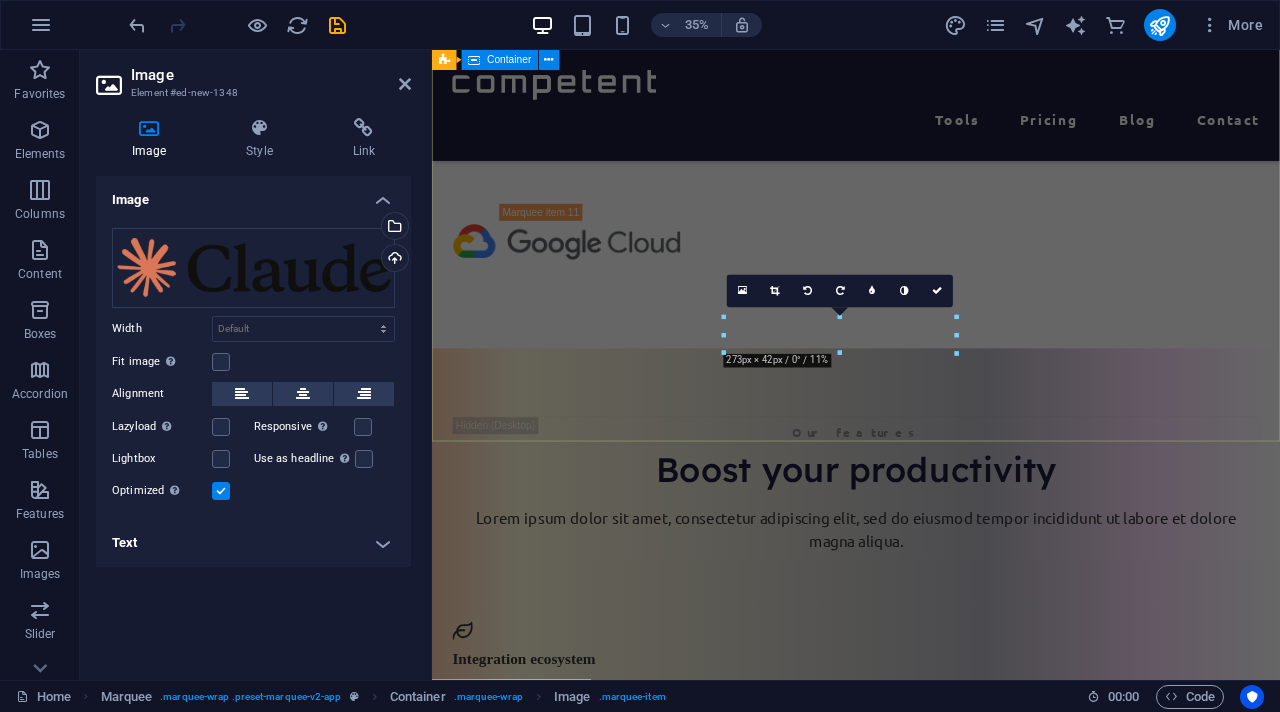 scroll, scrollTop: 1280, scrollLeft: 0, axis: vertical 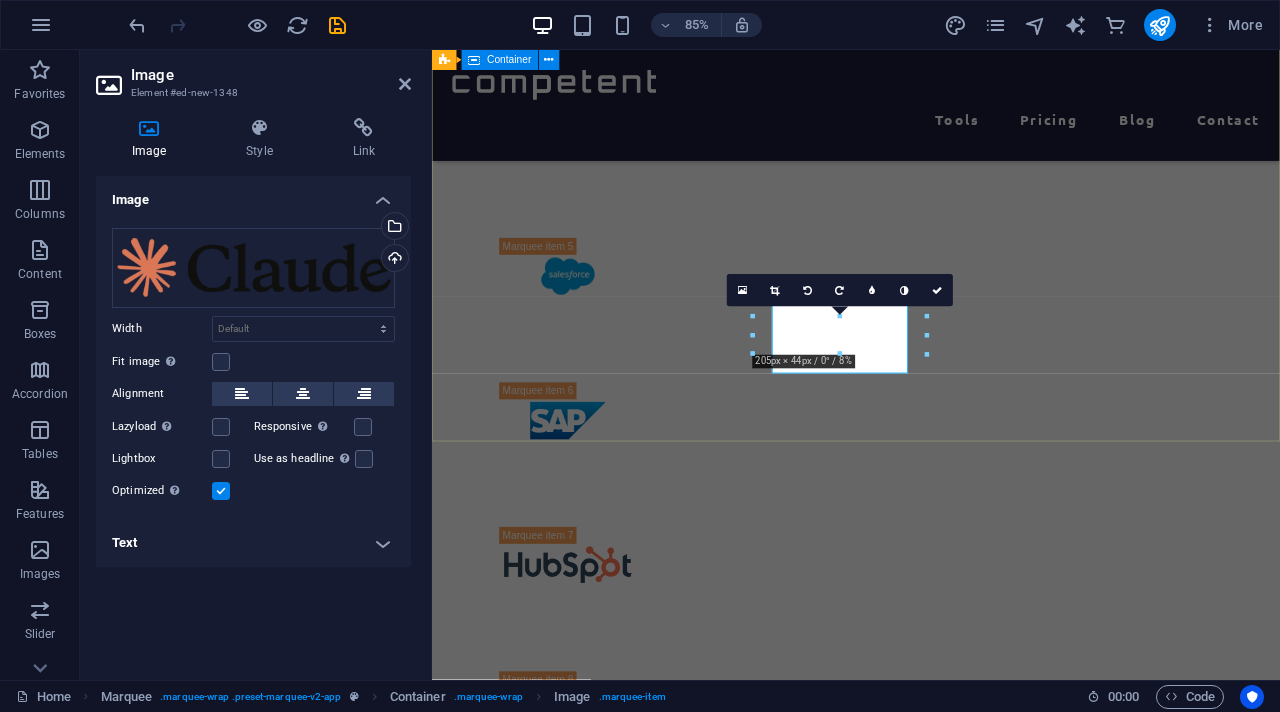 click at bounding box center (931, 486) 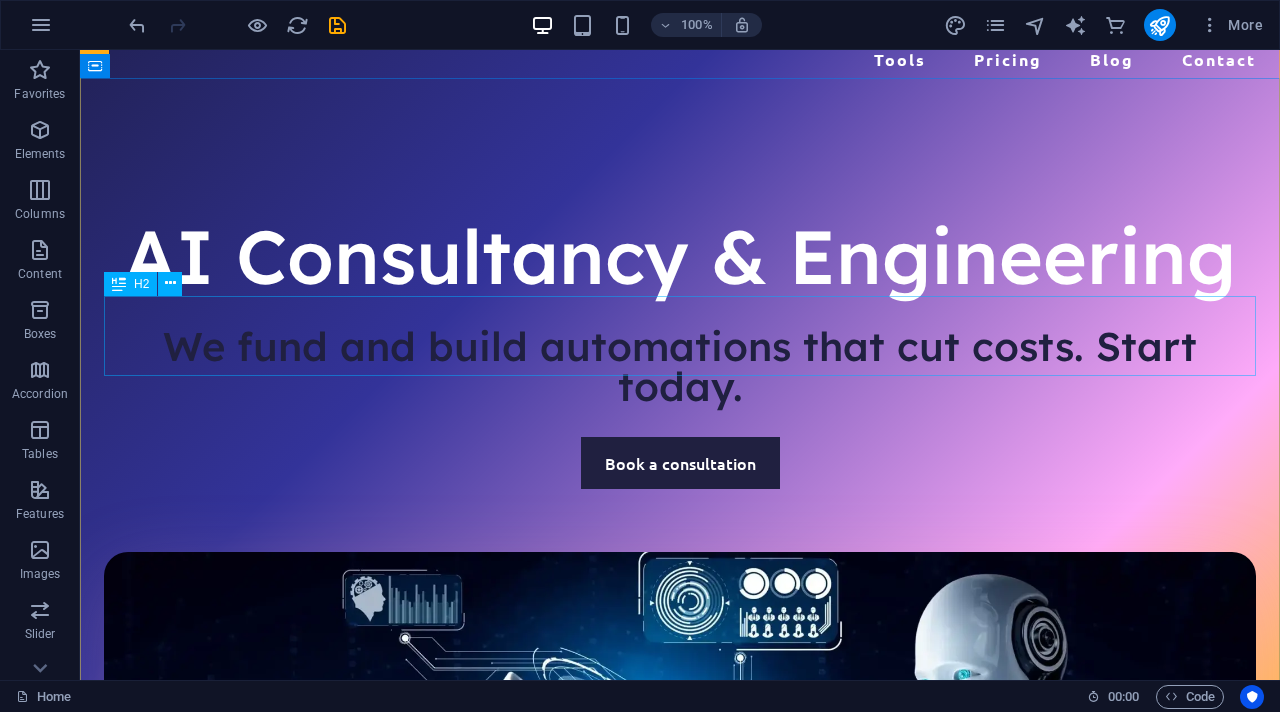 scroll, scrollTop: 67, scrollLeft: 0, axis: vertical 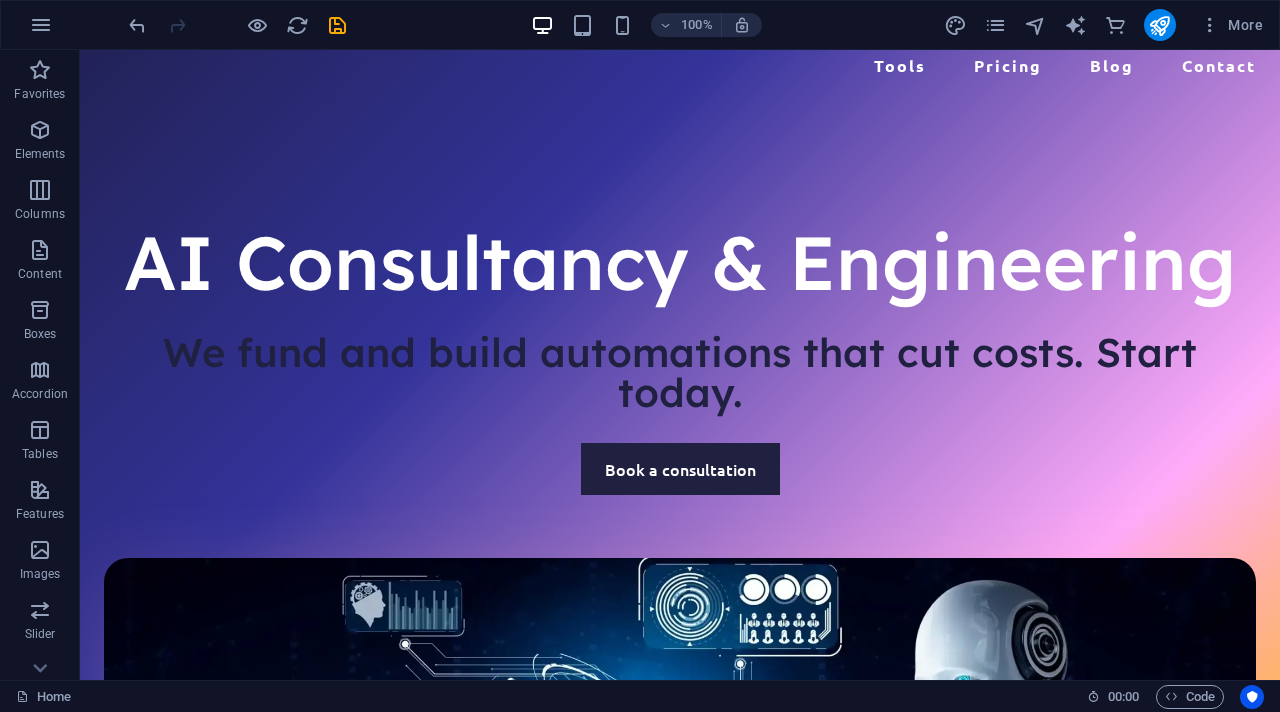 click at bounding box center [237, 25] 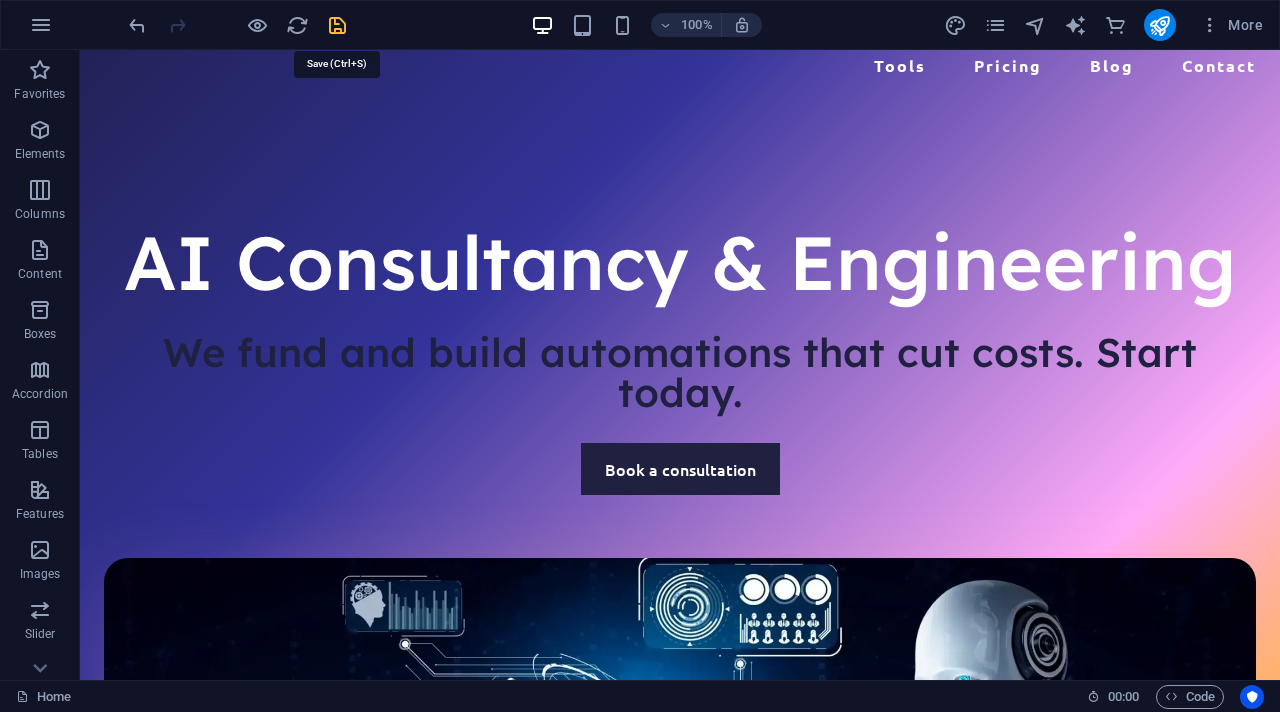 click at bounding box center (337, 25) 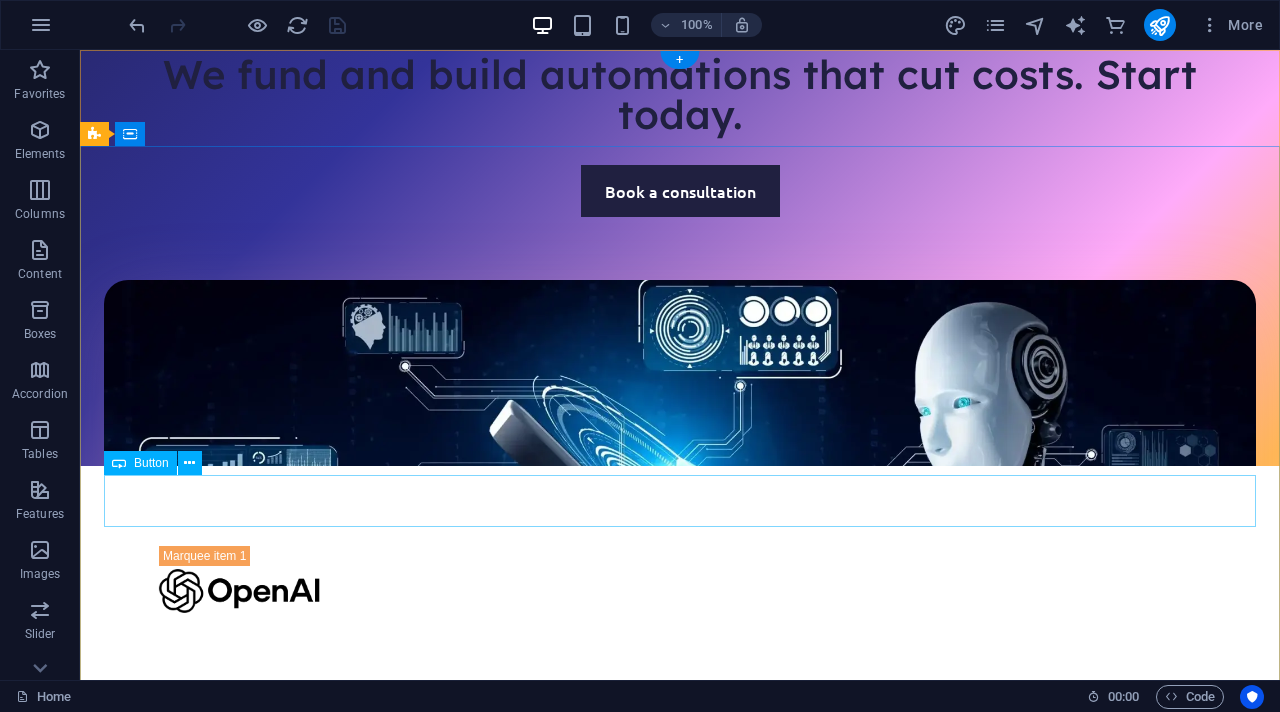 scroll, scrollTop: 0, scrollLeft: 0, axis: both 